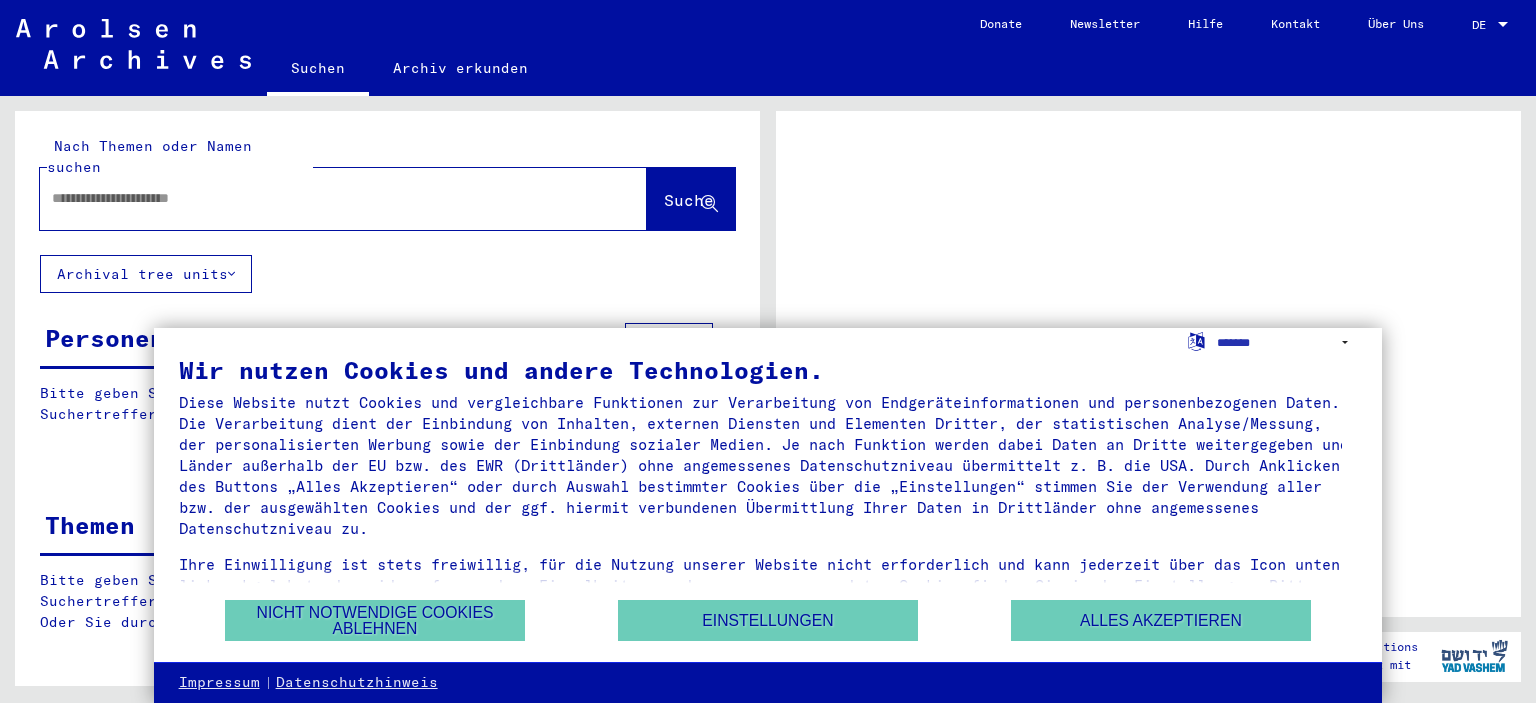 scroll, scrollTop: 0, scrollLeft: 0, axis: both 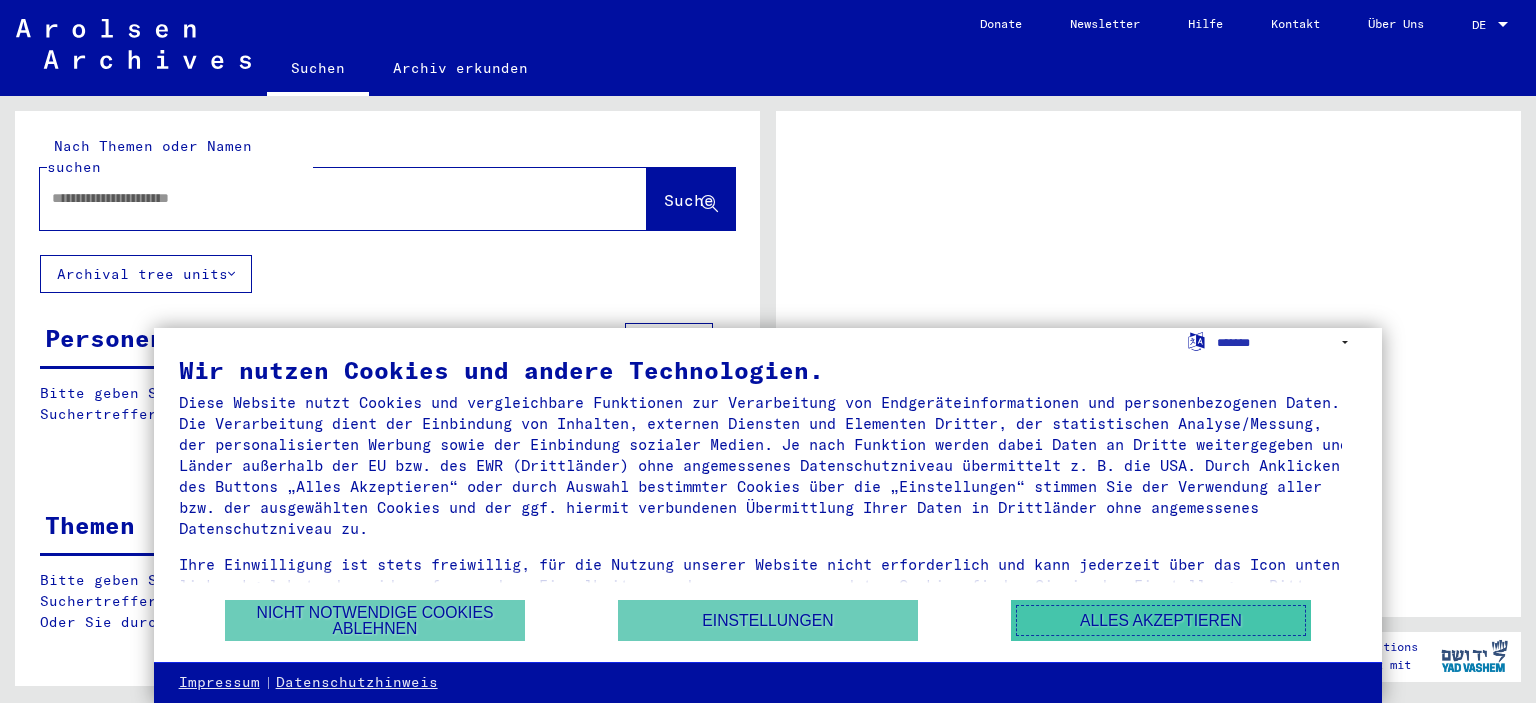 click on "Alles akzeptieren" at bounding box center (1161, 620) 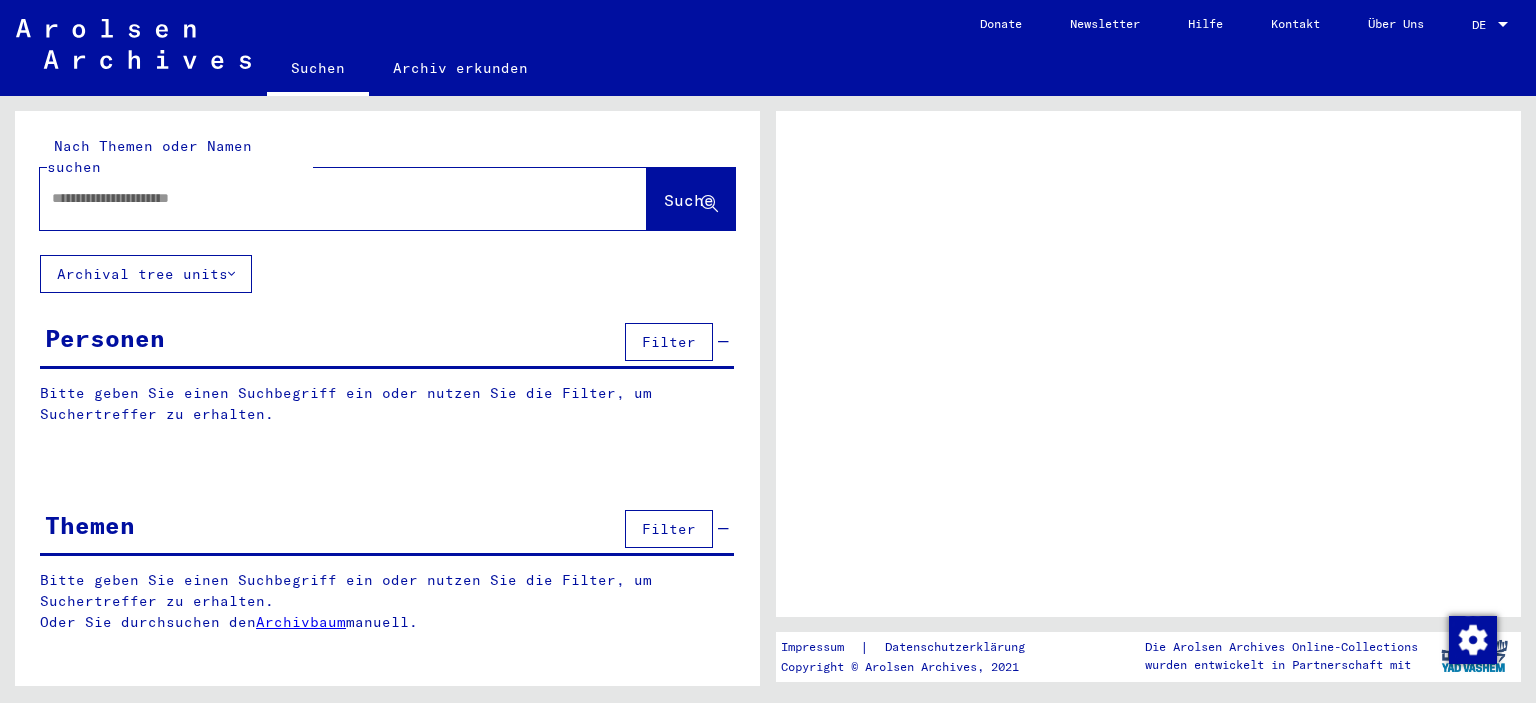 click on "DE" at bounding box center [1483, 25] 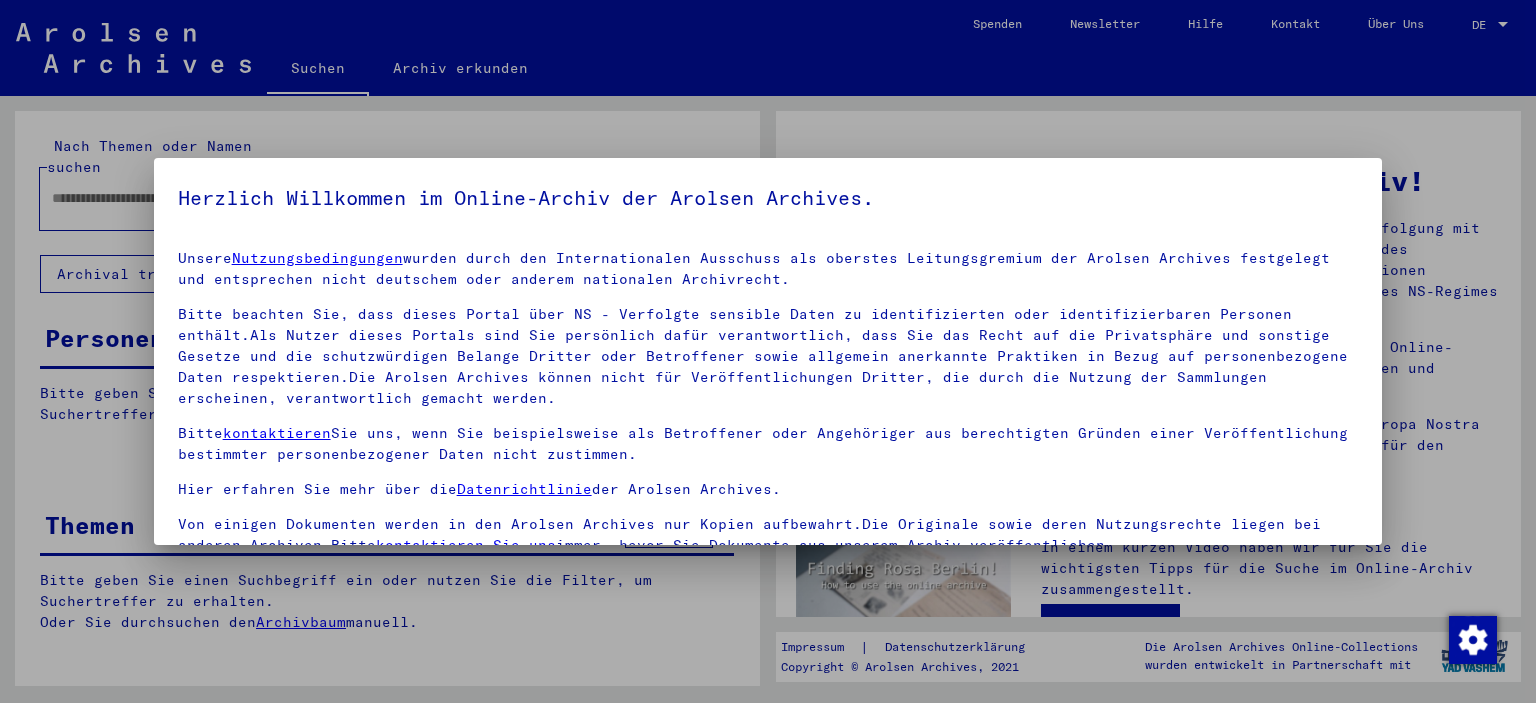 scroll, scrollTop: 22, scrollLeft: 0, axis: vertical 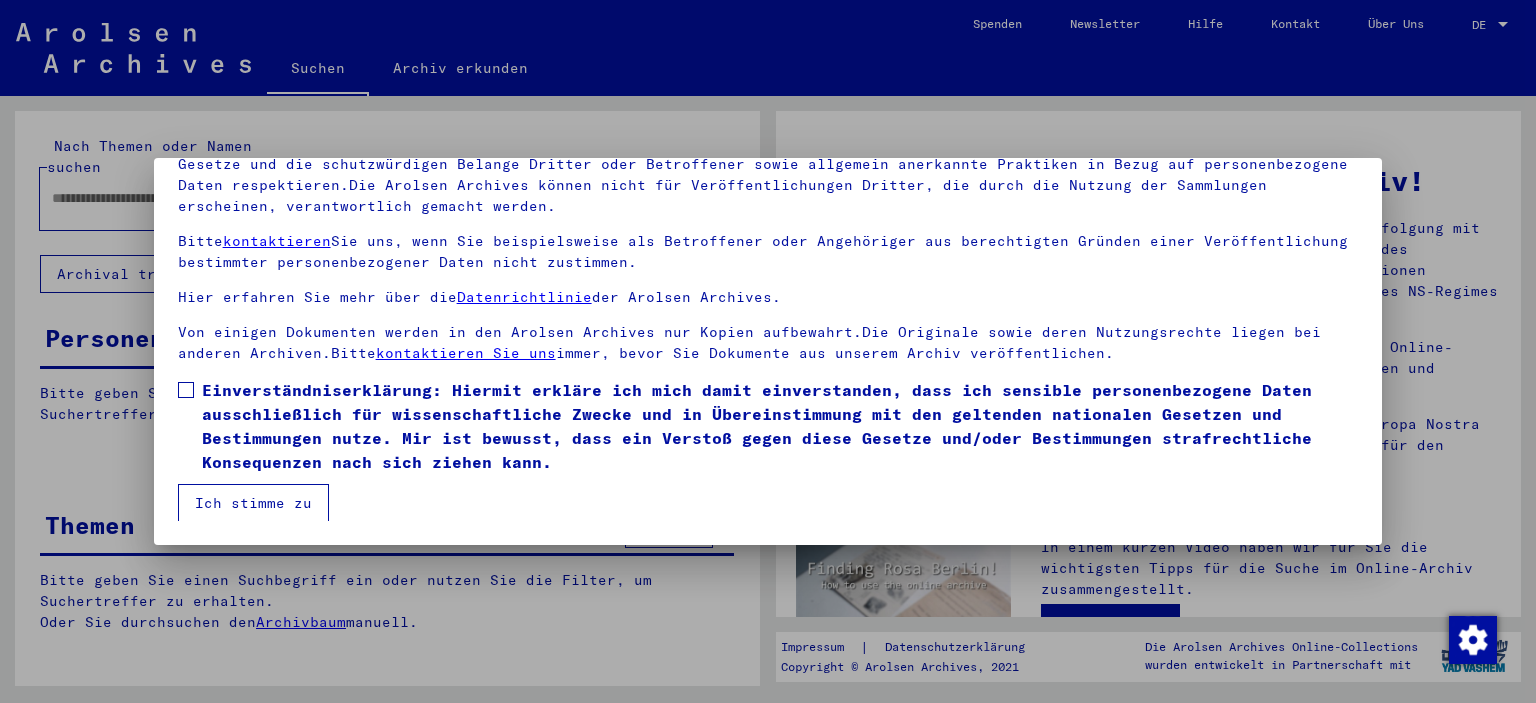 click on "Einverständniserklärung: Hiermit erkläre ich mich damit einverstanden, dass ich sensible personenbezogene Daten ausschließlich für wissenschaftliche Zwecke und in Übereinstimmung mit den geltenden nationalen Gesetzen und Bestimmungen nutze. Mir ist bewusst, dass ein Verstoß gegen diese Gesetze und/oder Bestimmungen strafrechtliche Konsequenzen nach sich ziehen kann." at bounding box center (768, 426) 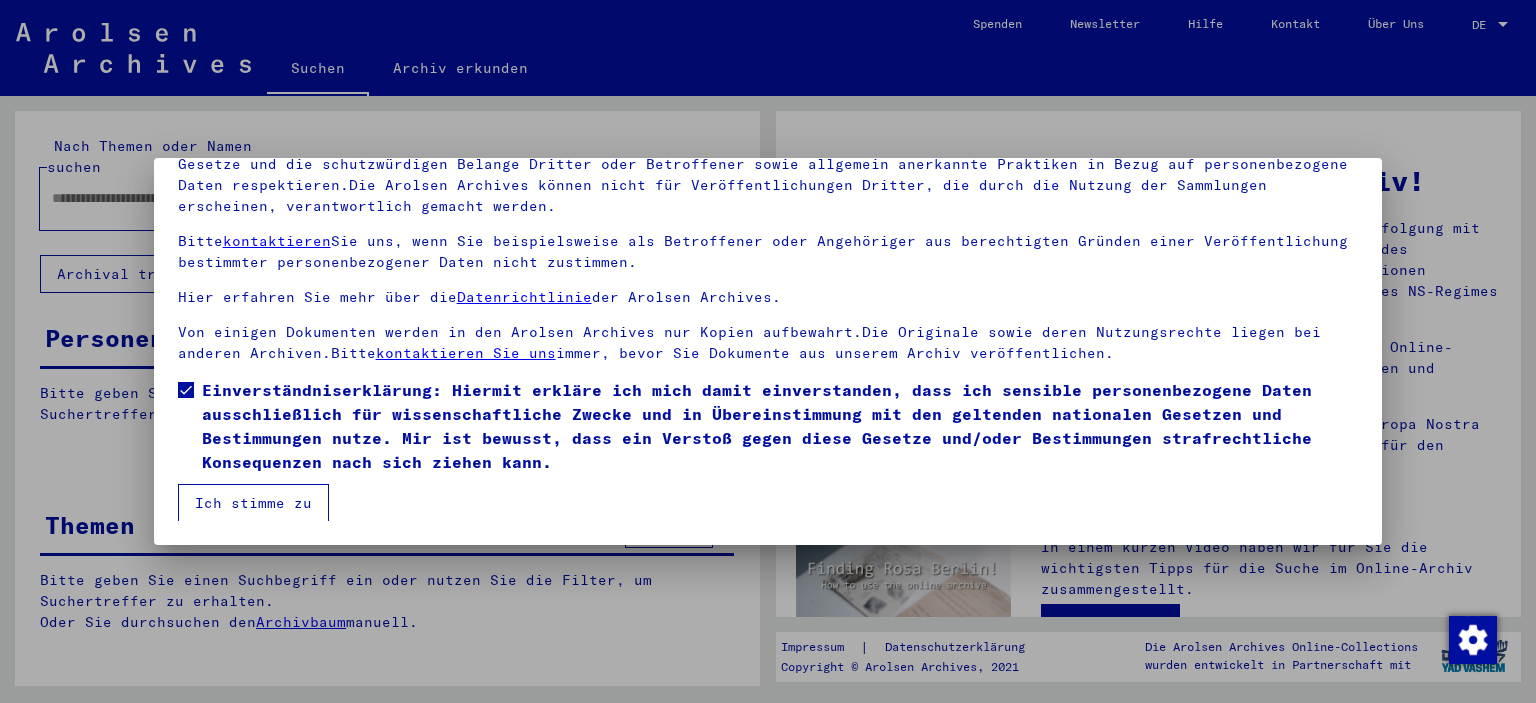 click on "Ich stimme zu" at bounding box center [253, 503] 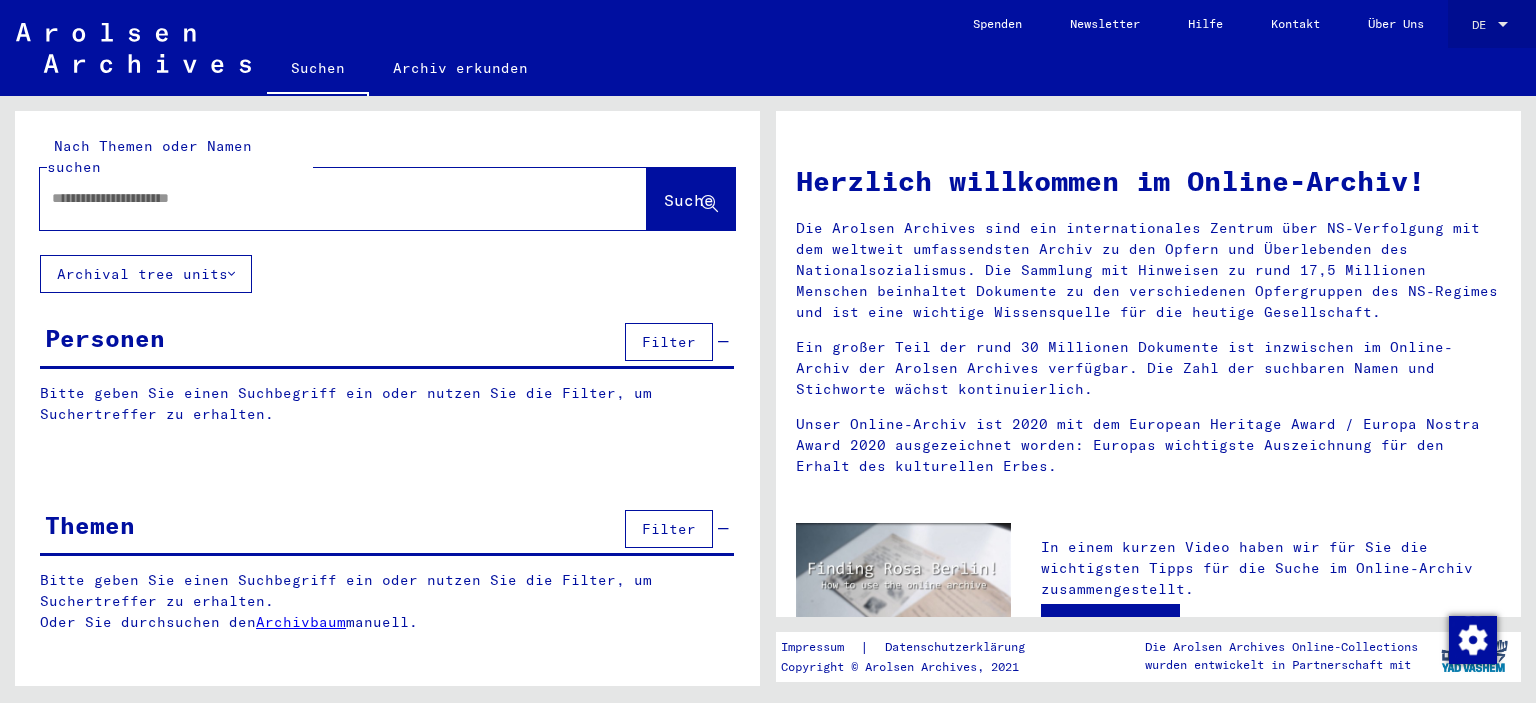 click on "DE DE" 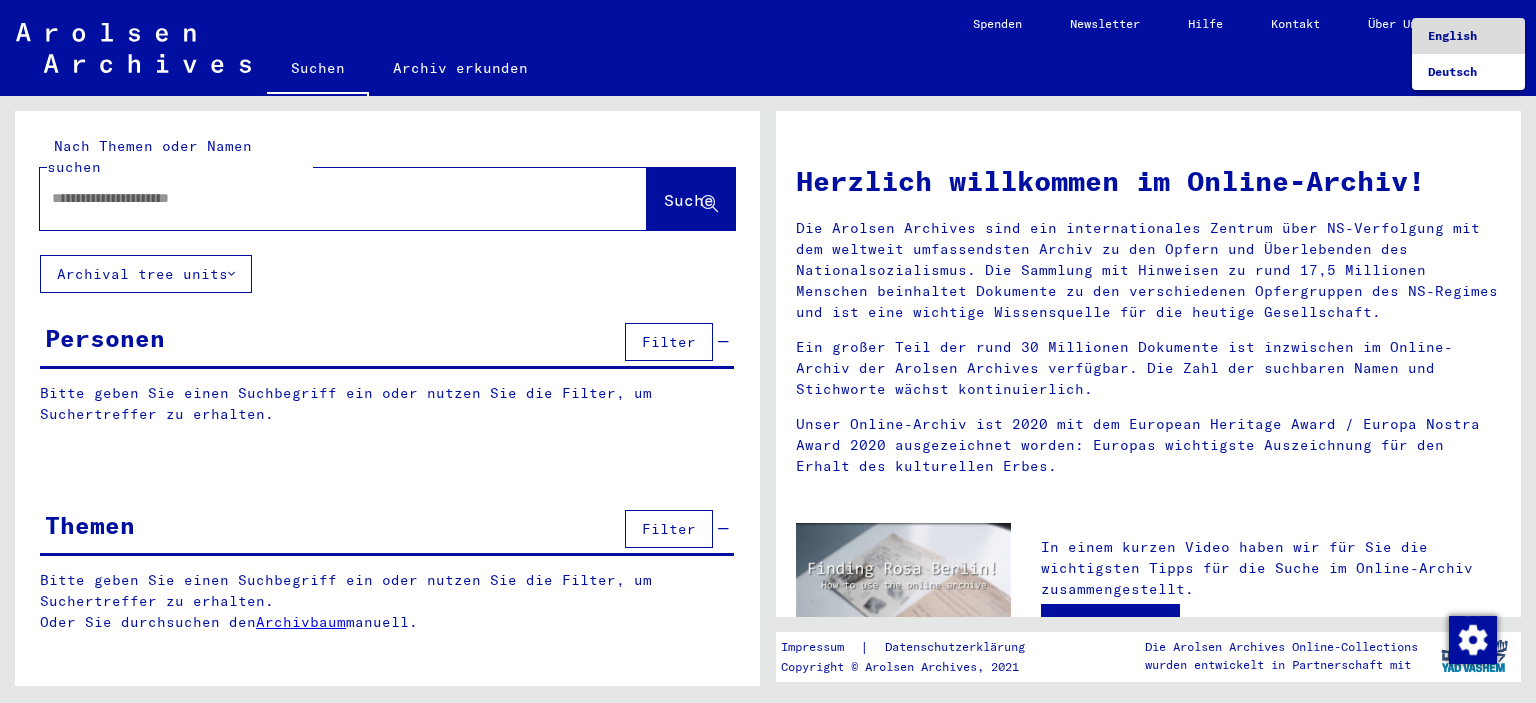click on "English" at bounding box center (1452, 35) 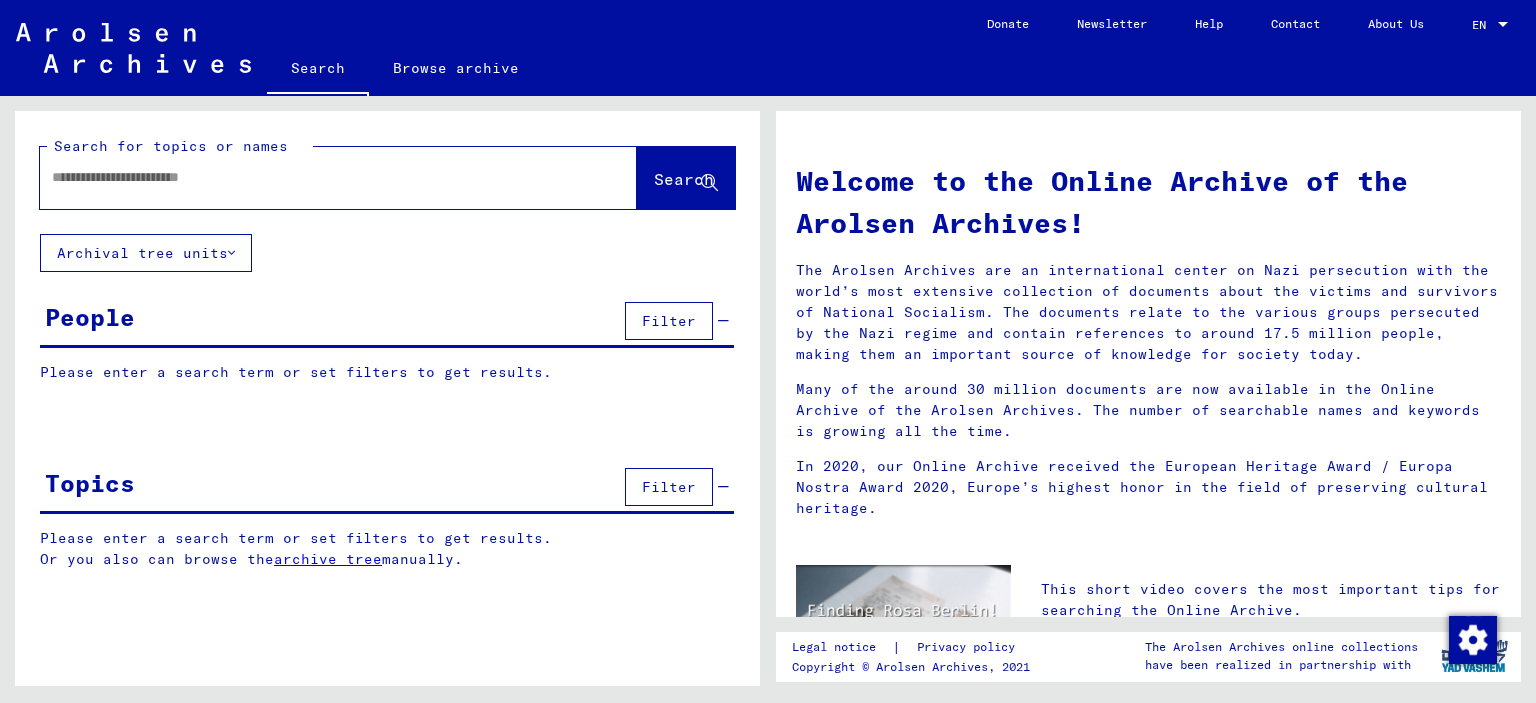 click at bounding box center (314, 177) 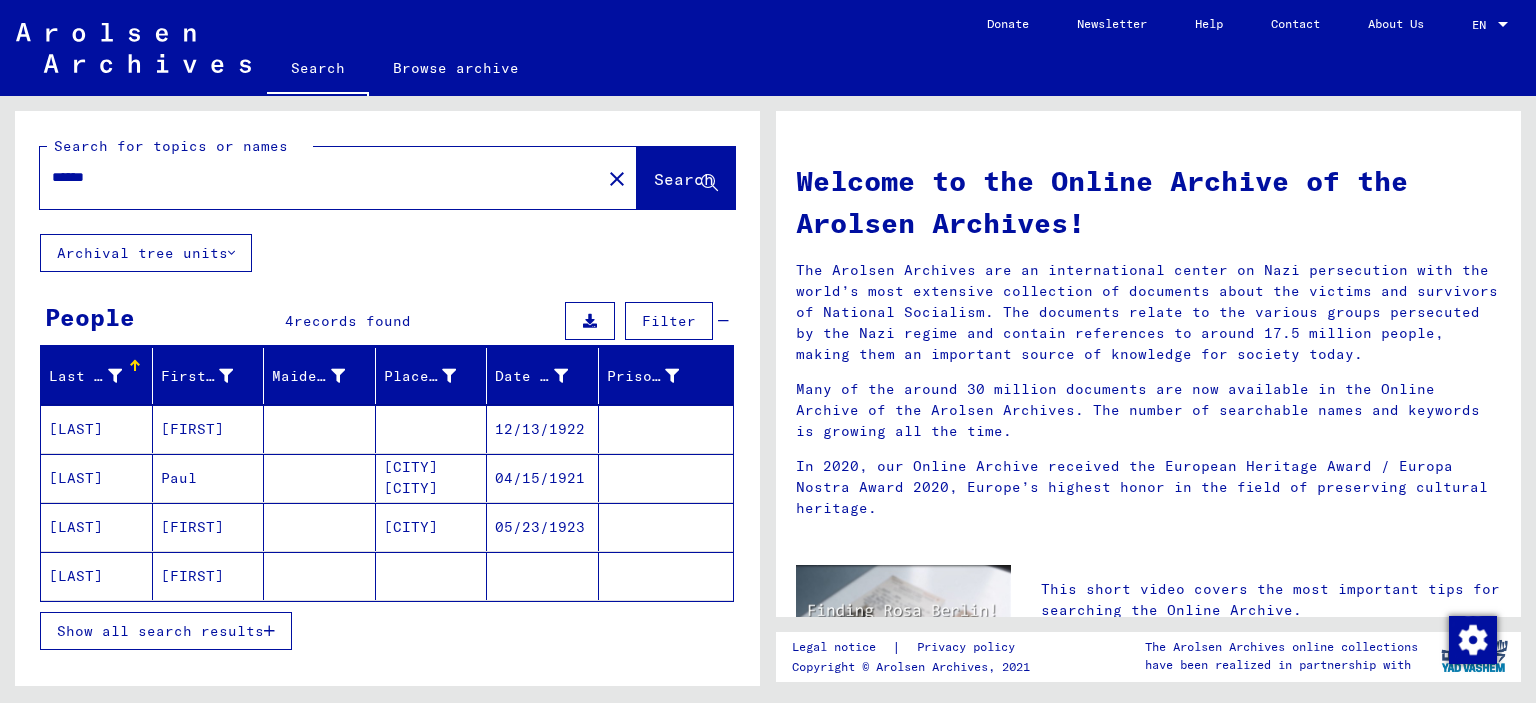 click on "Show all search results" at bounding box center [166, 631] 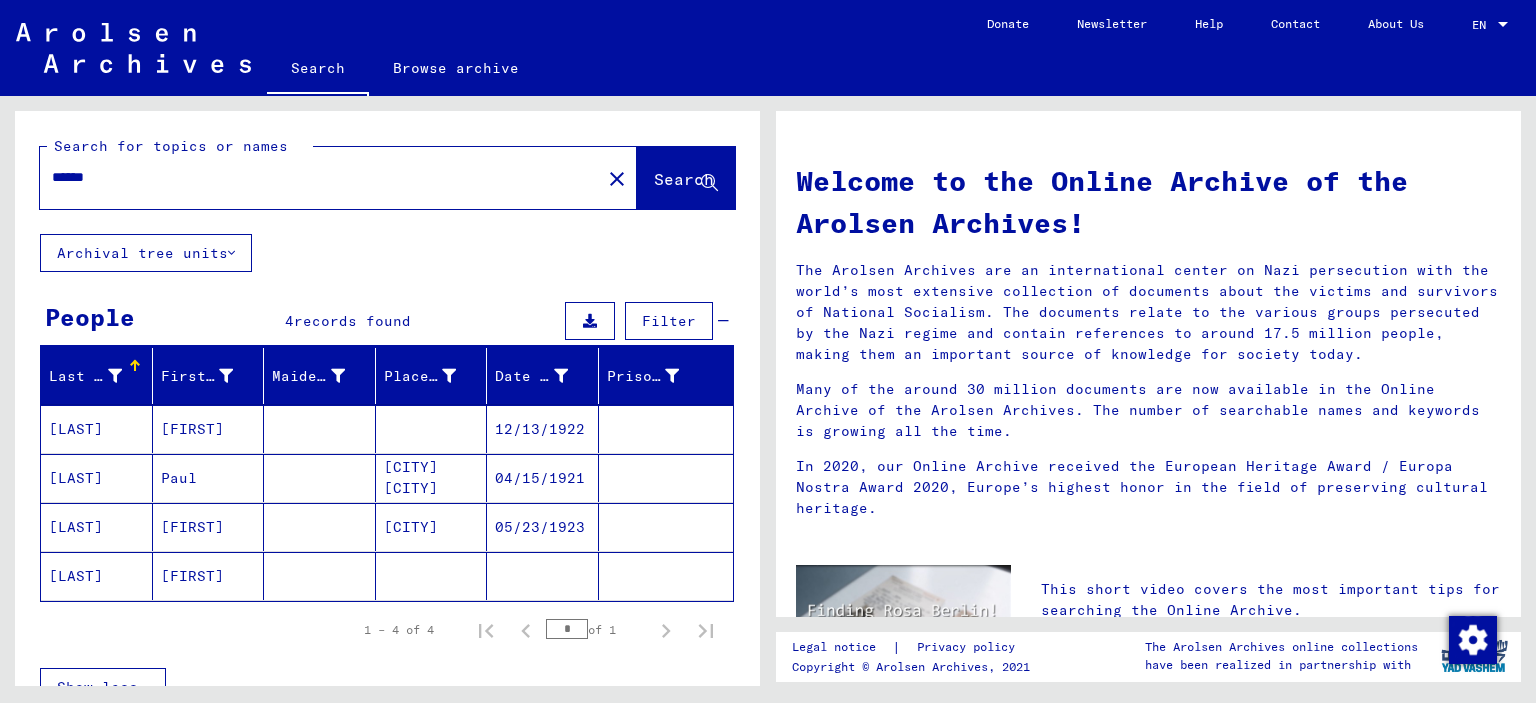click on "[LAST]" at bounding box center [97, 478] 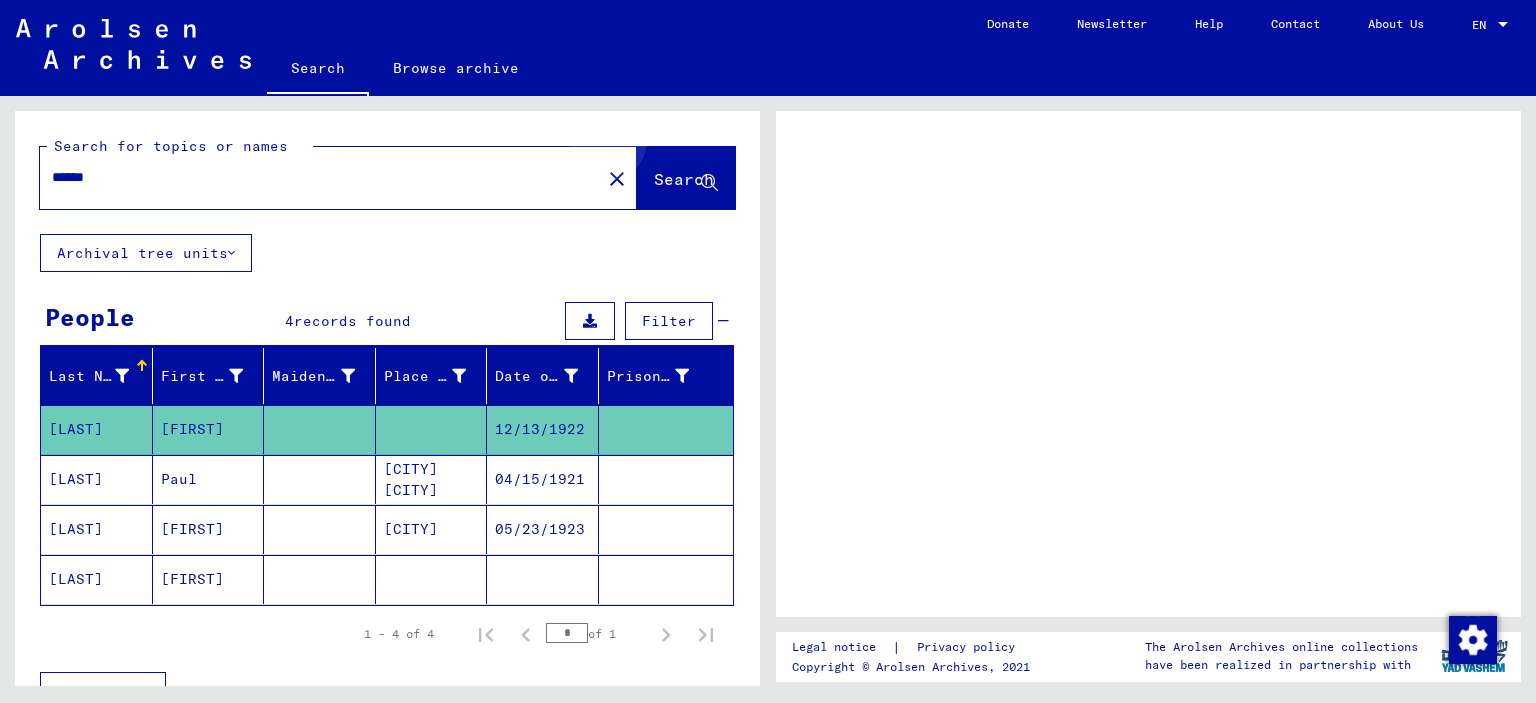 click on "Search" 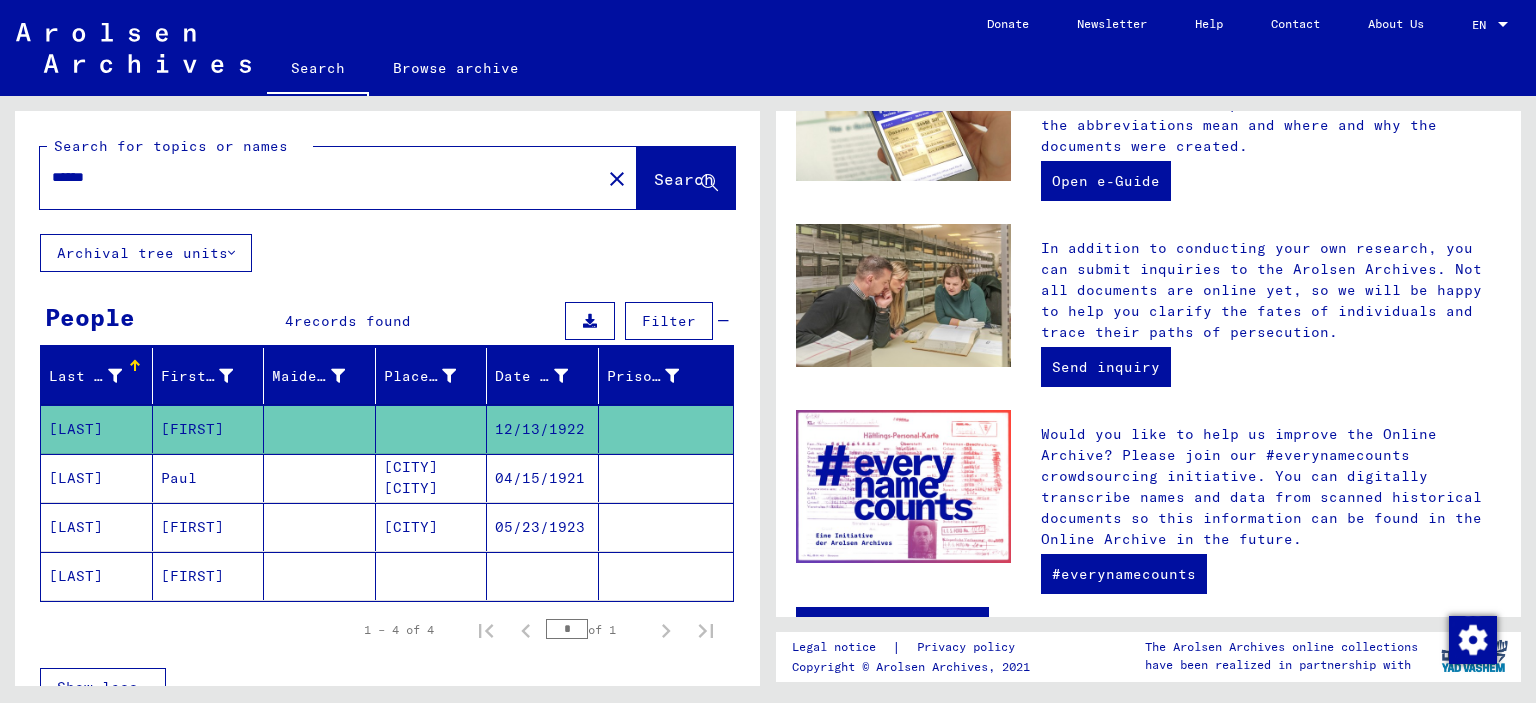 scroll, scrollTop: 678, scrollLeft: 0, axis: vertical 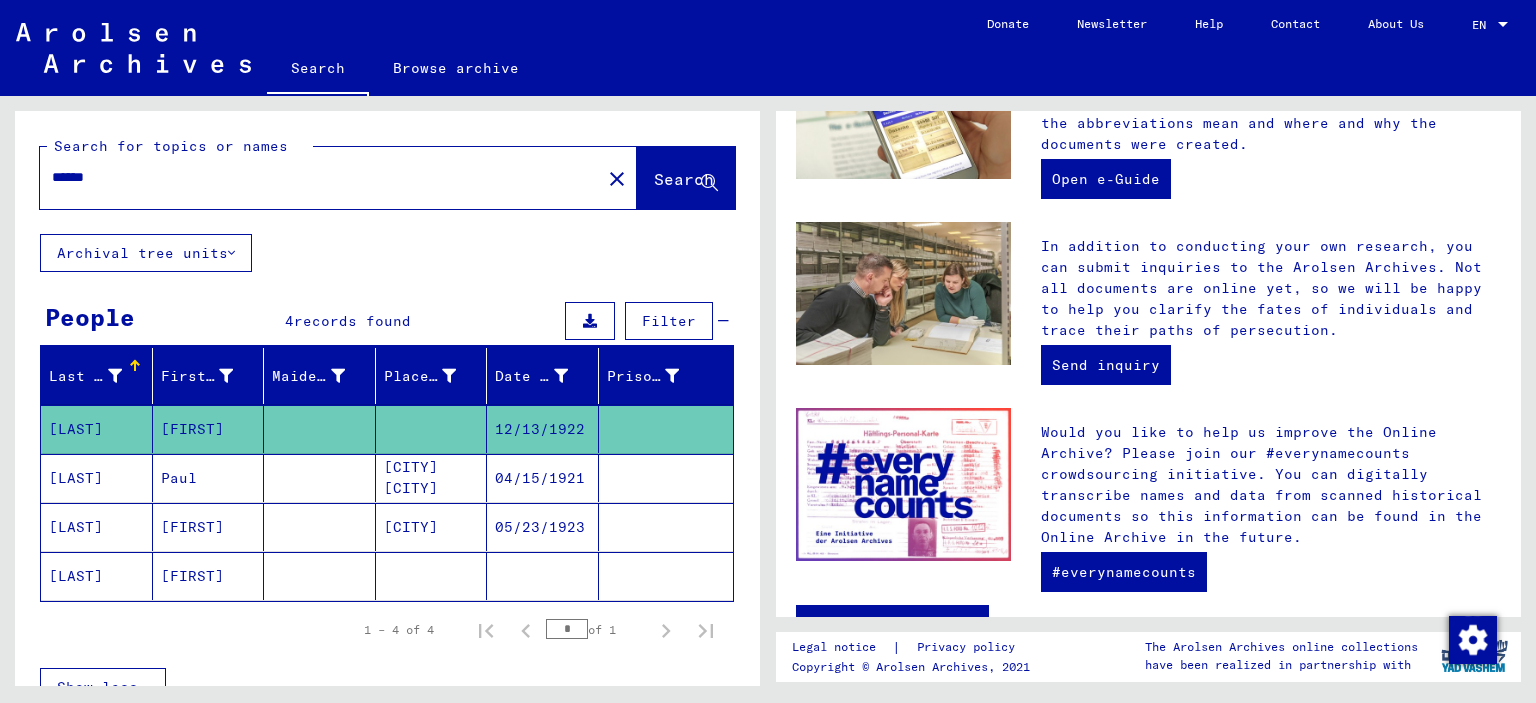 click on "12/13/1922" 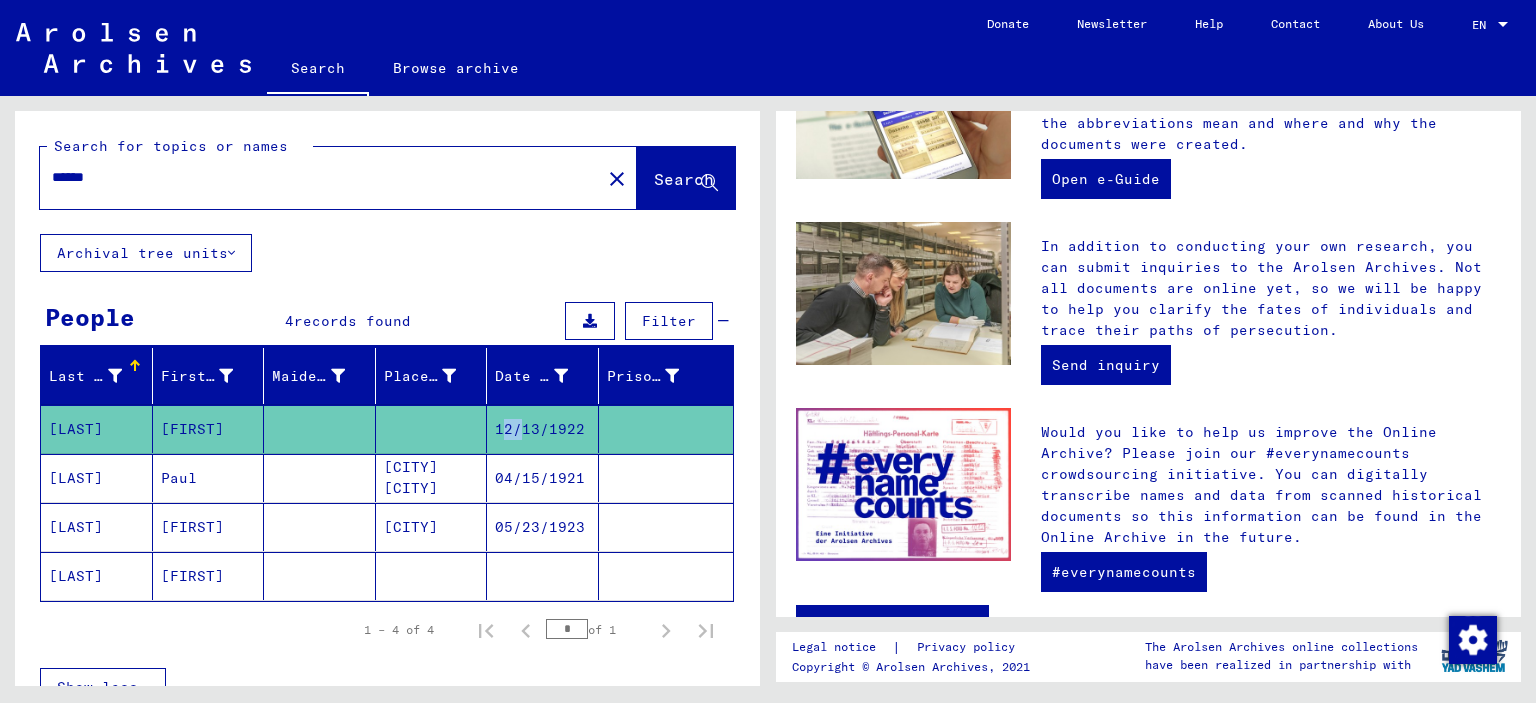 scroll, scrollTop: 0, scrollLeft: 0, axis: both 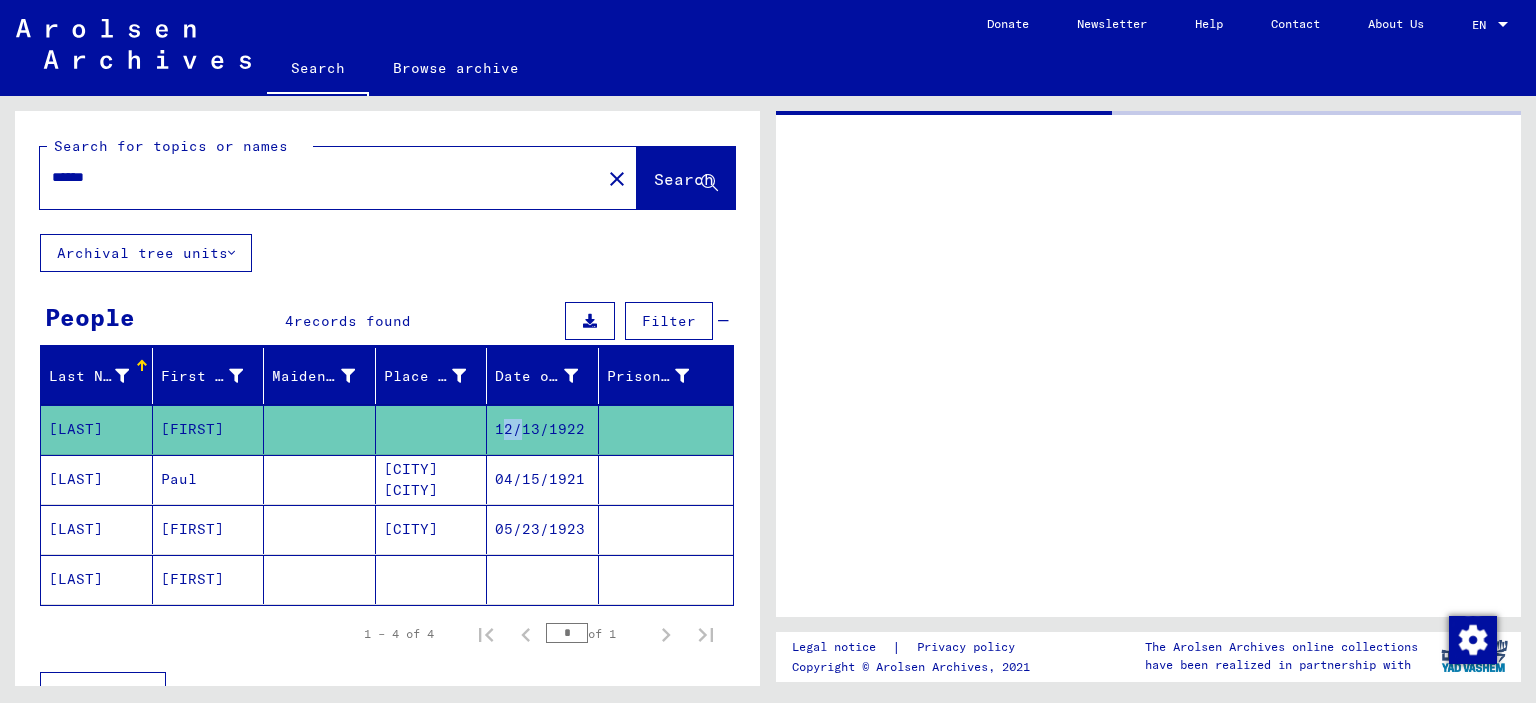 click on "12/13/1922" 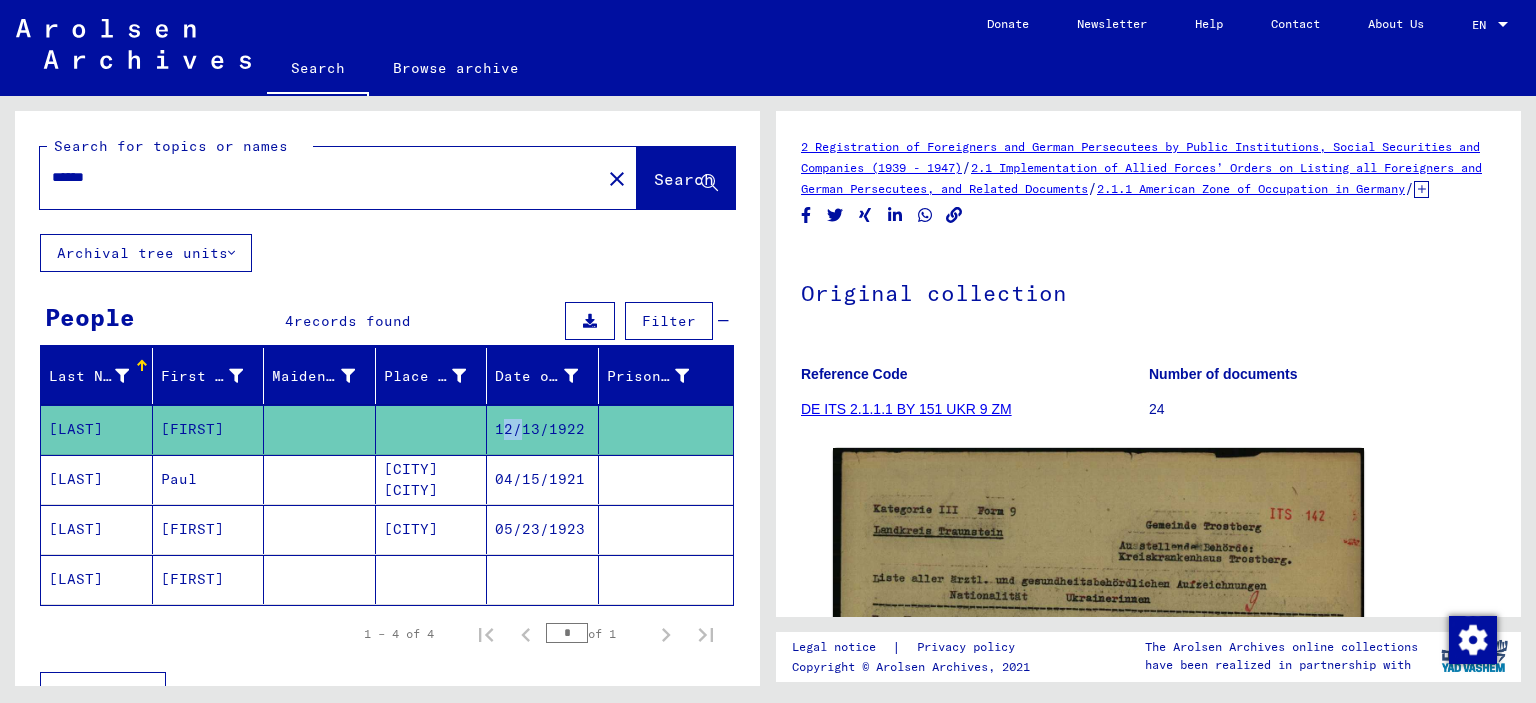 scroll, scrollTop: 0, scrollLeft: 0, axis: both 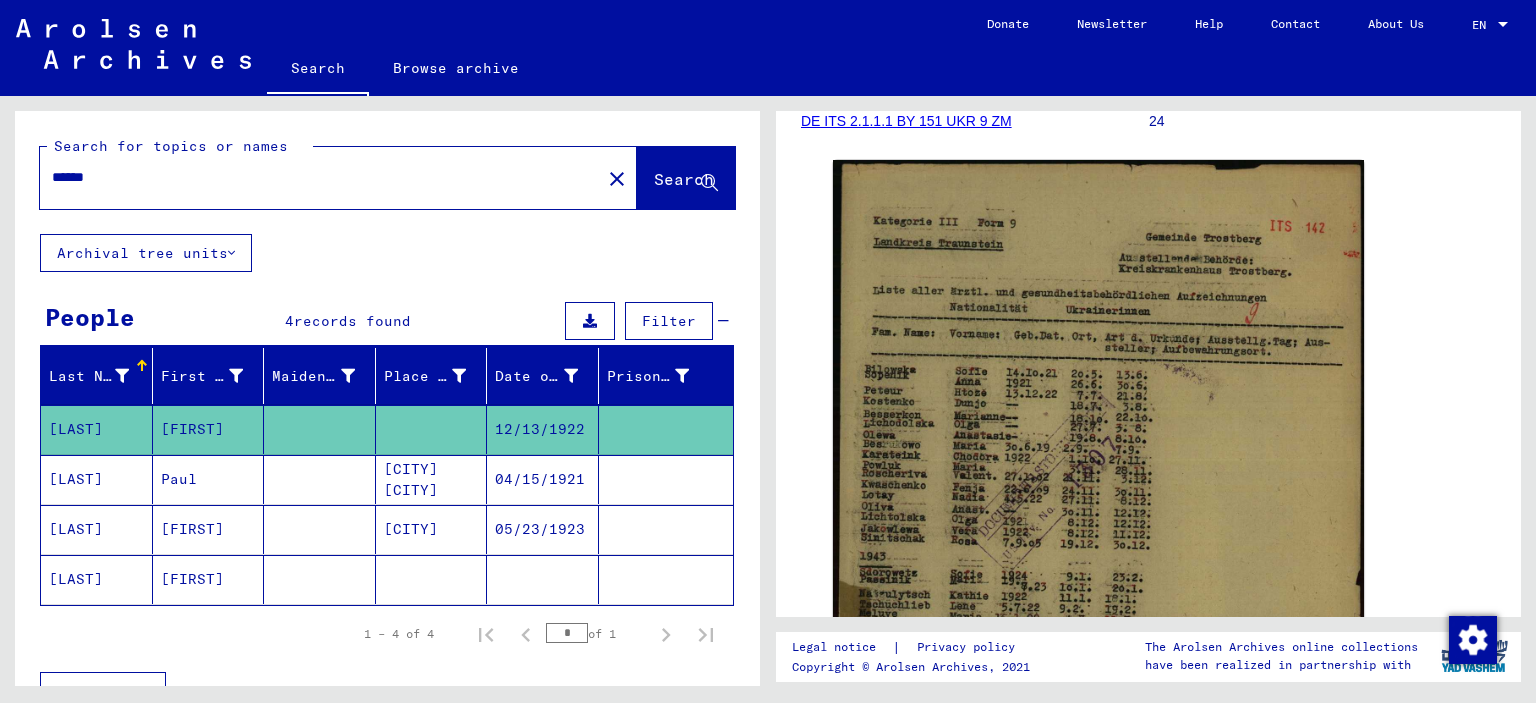 click at bounding box center (320, 529) 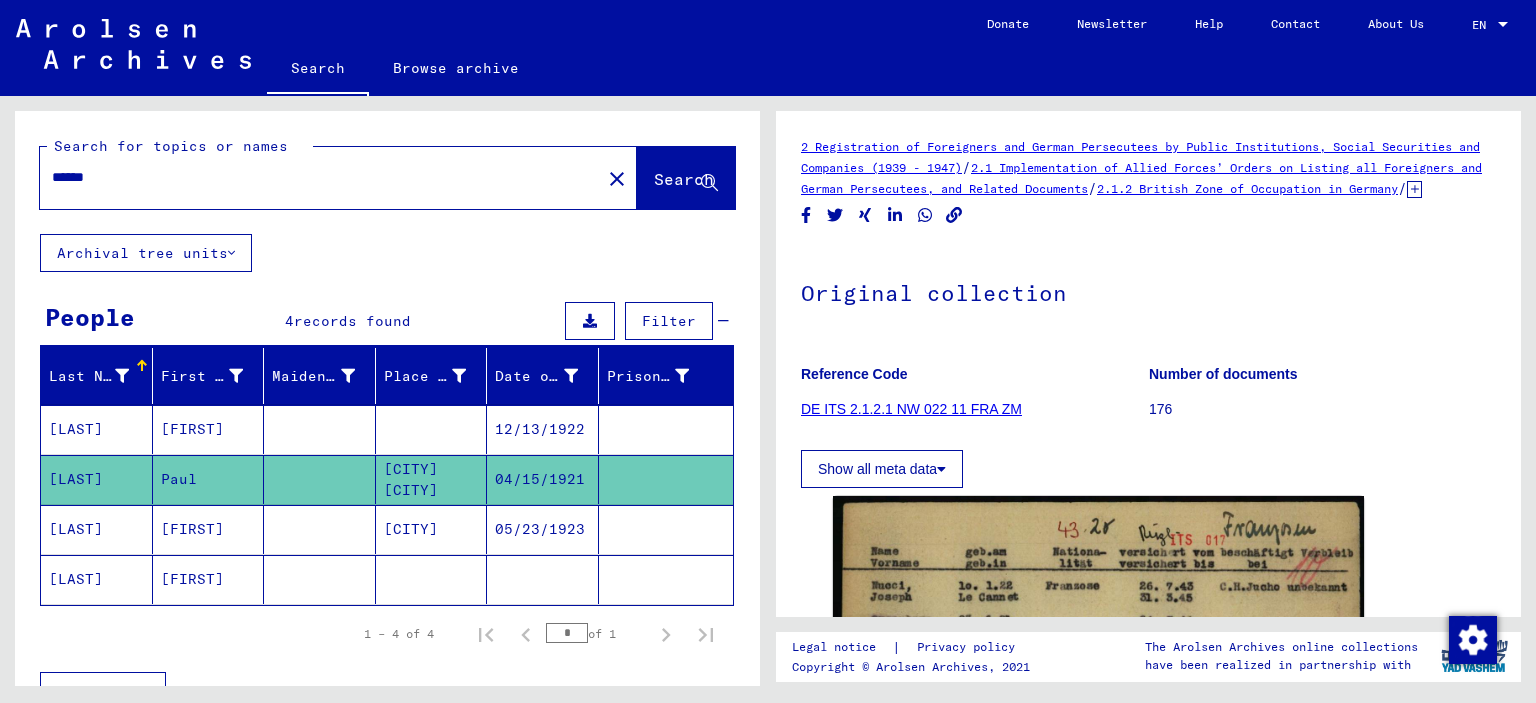 scroll, scrollTop: 0, scrollLeft: 0, axis: both 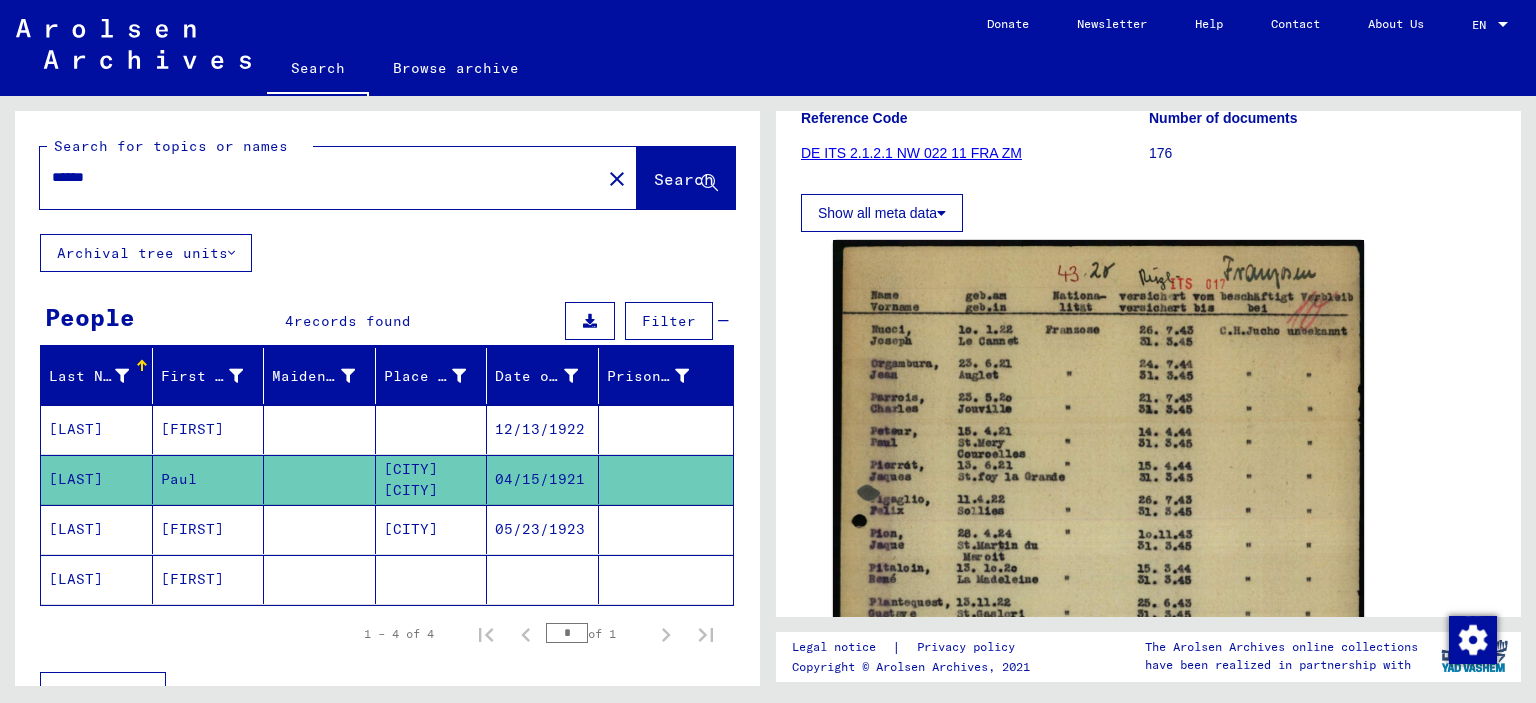 click at bounding box center (320, 579) 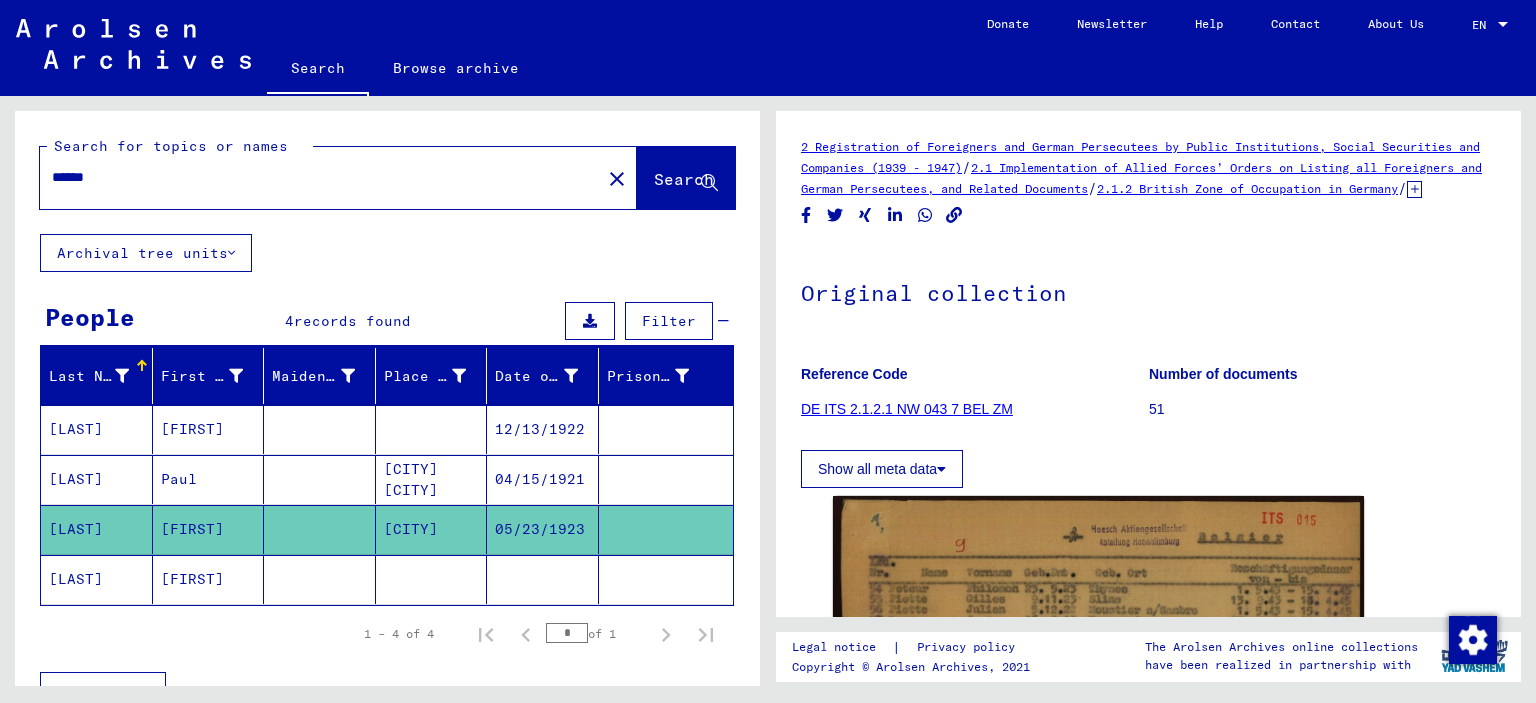 scroll, scrollTop: 0, scrollLeft: 0, axis: both 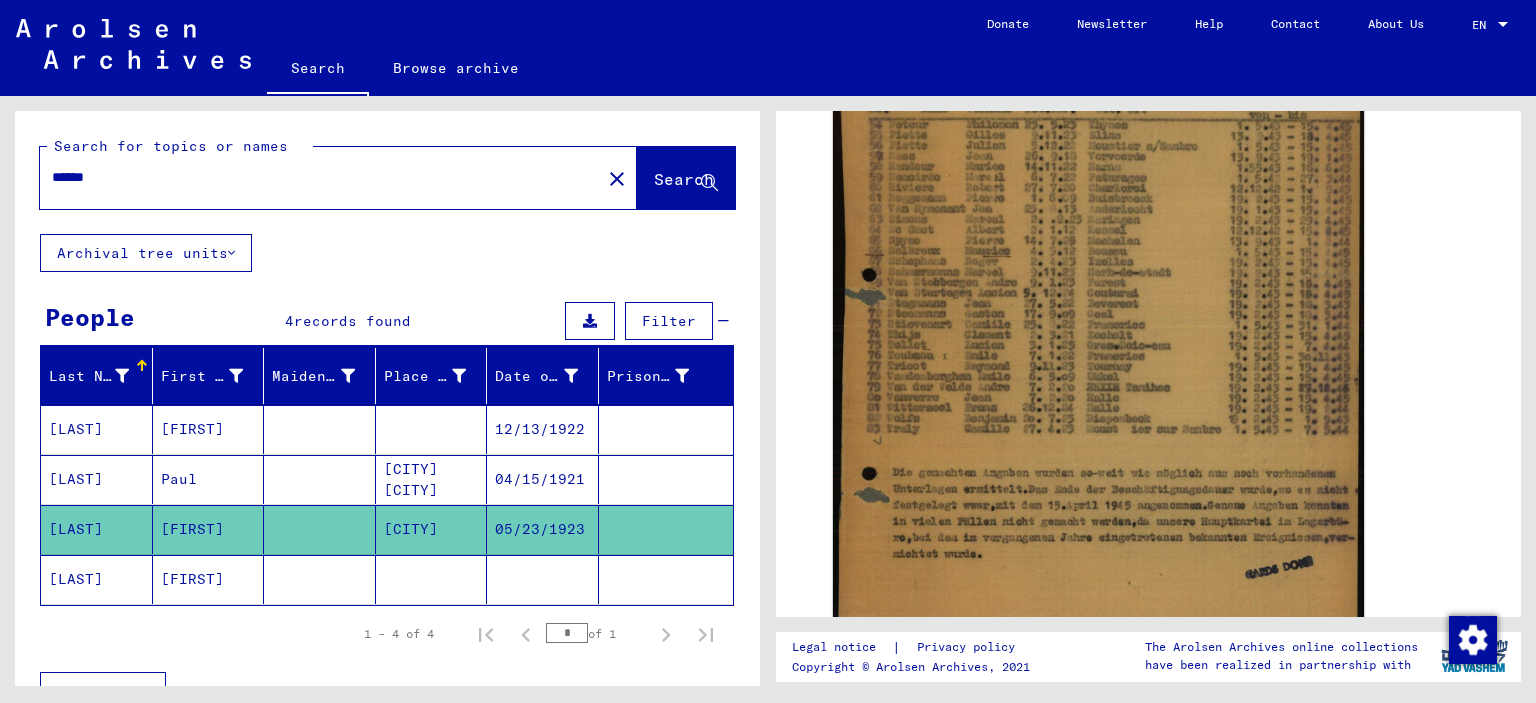 click 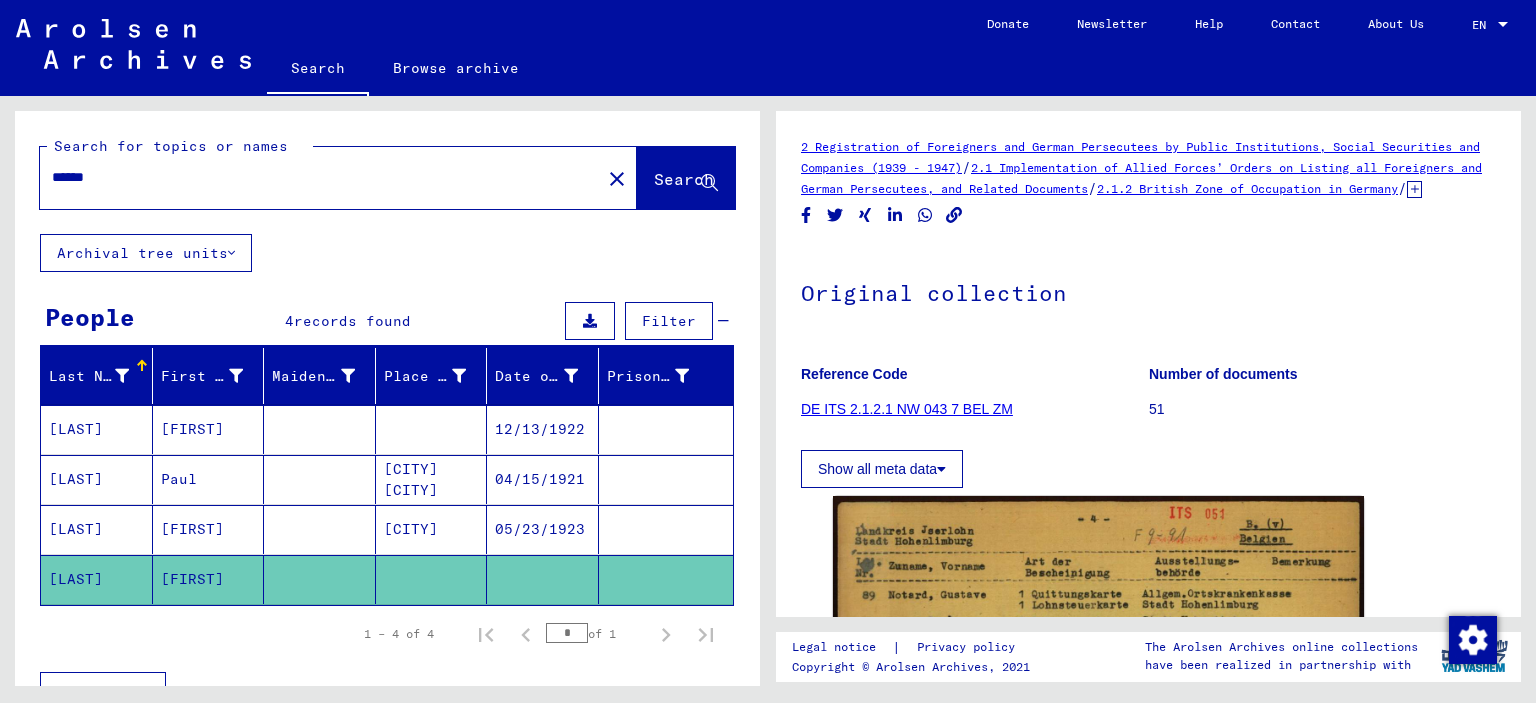 scroll, scrollTop: 0, scrollLeft: 0, axis: both 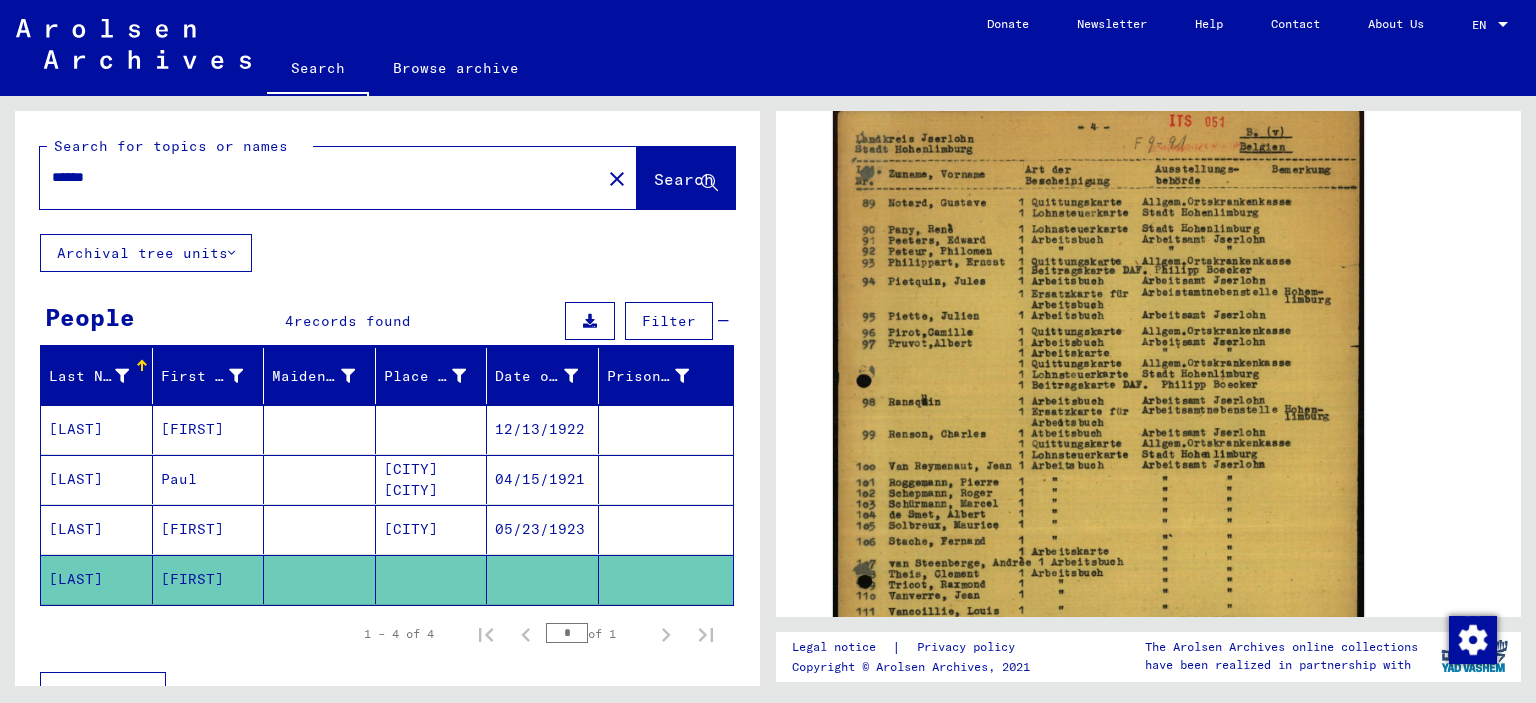 drag, startPoint x: 134, startPoint y: 204, endPoint x: 72, endPoint y: 174, distance: 68.8767 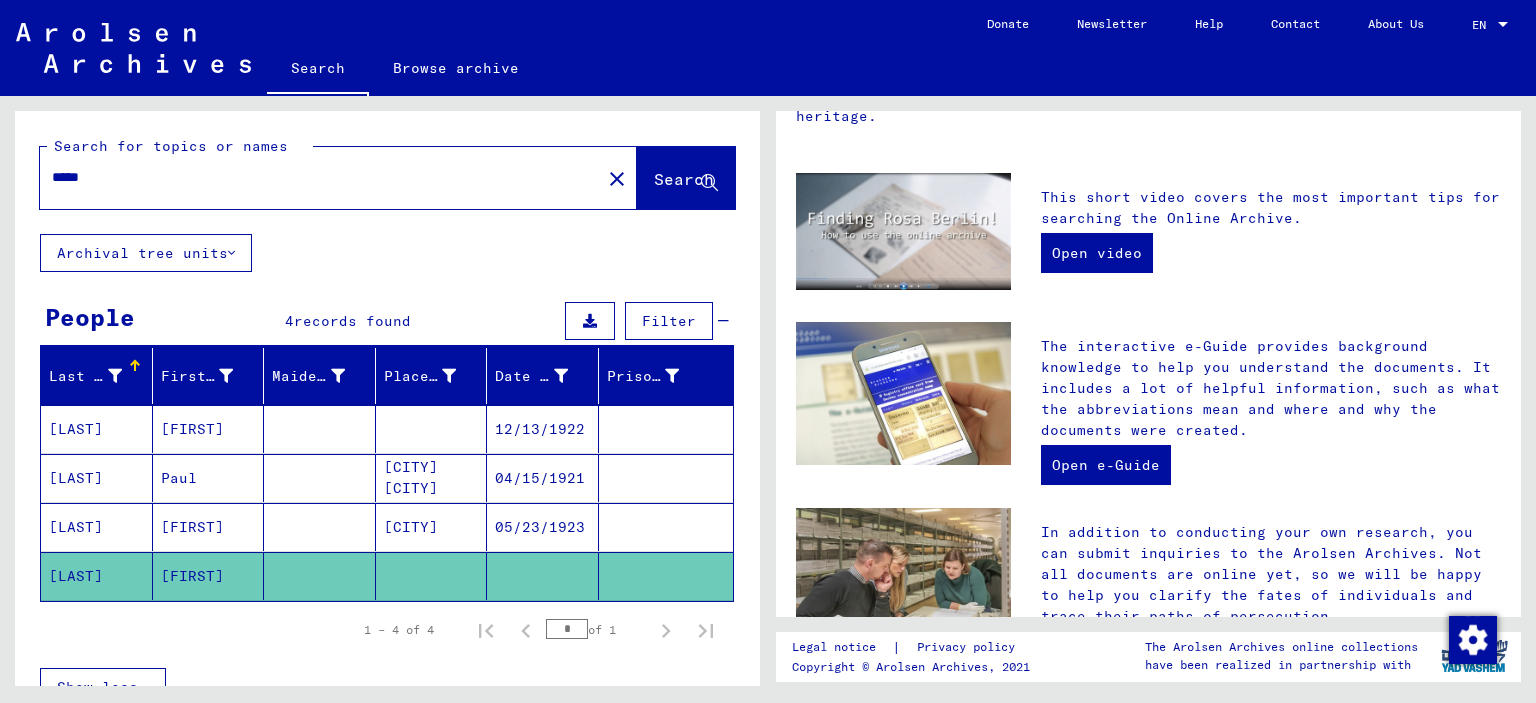scroll, scrollTop: 0, scrollLeft: 0, axis: both 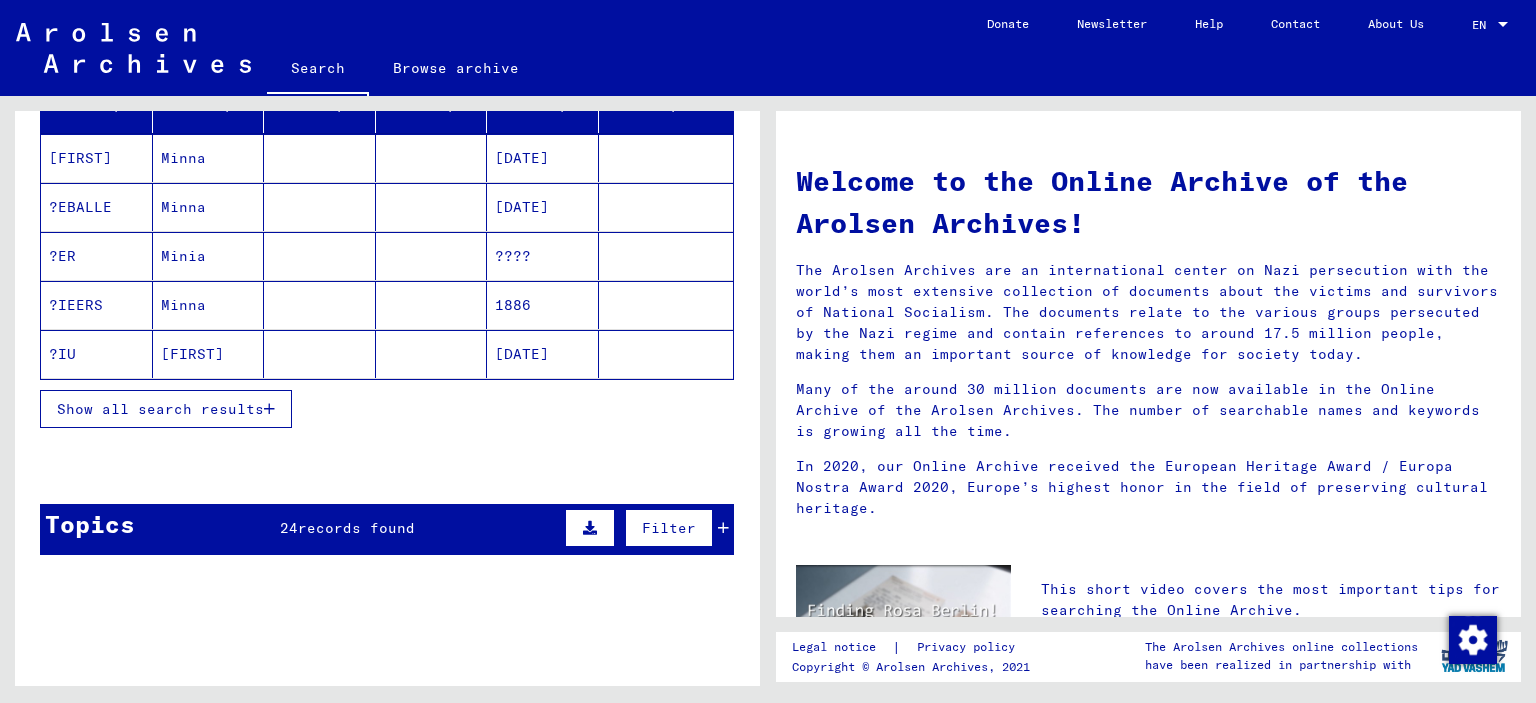 click on "Show all search results" at bounding box center [166, 409] 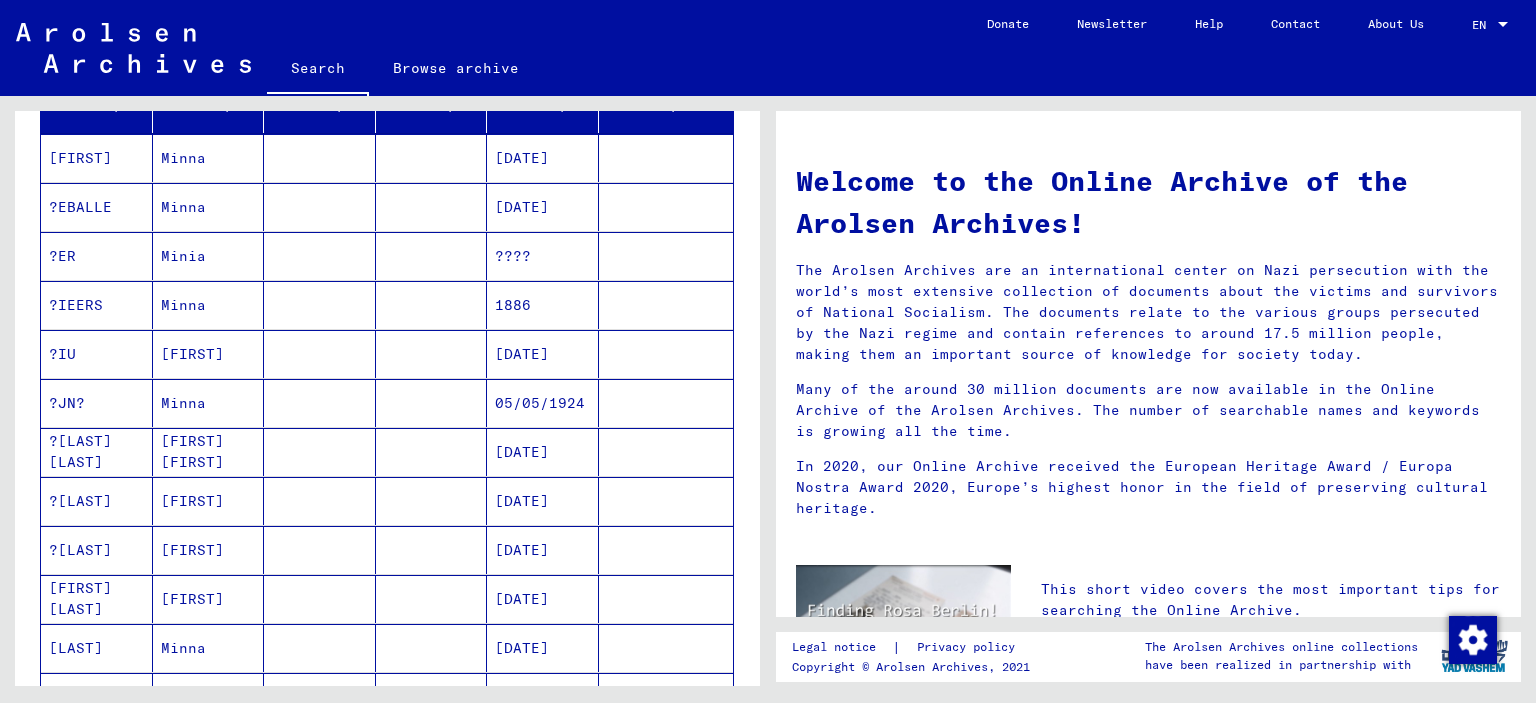 scroll, scrollTop: 0, scrollLeft: 0, axis: both 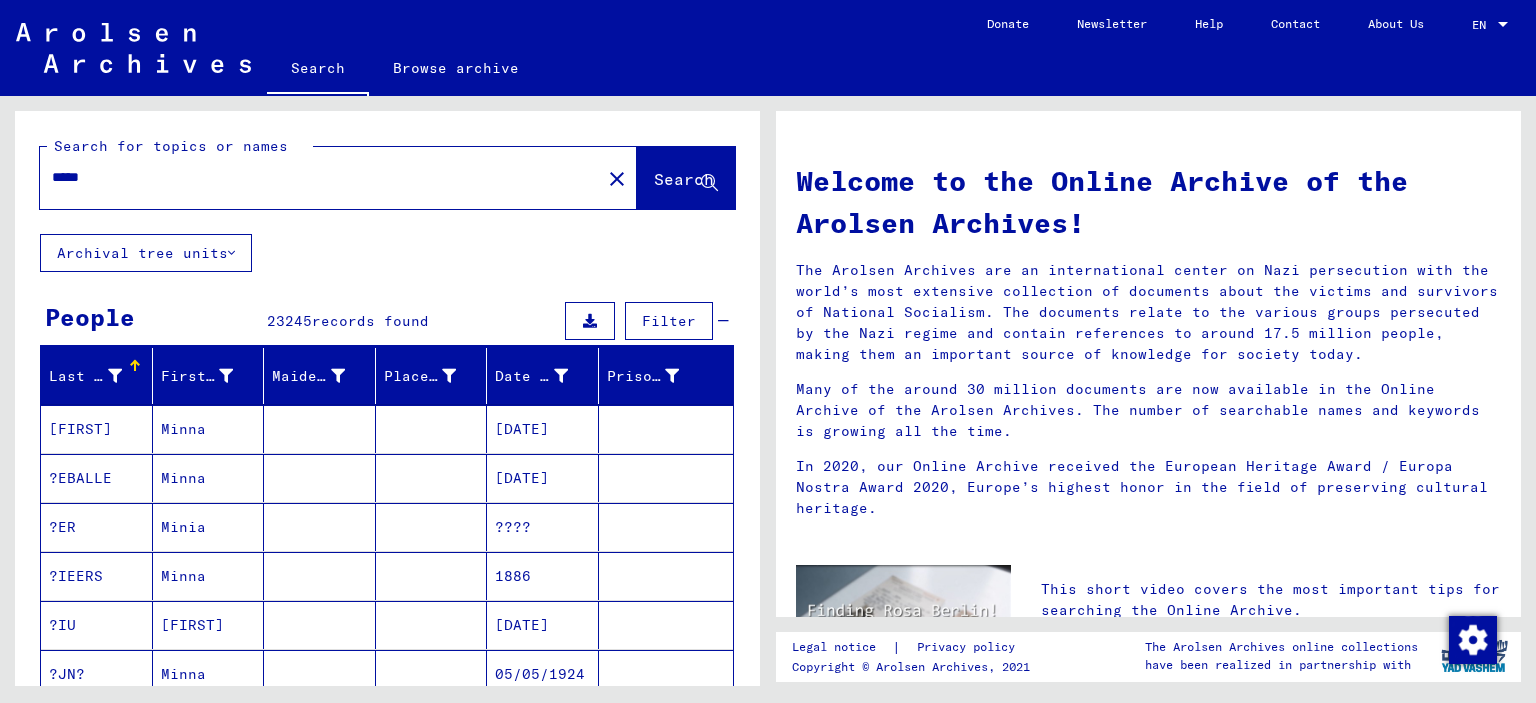 click on "*****" at bounding box center [314, 177] 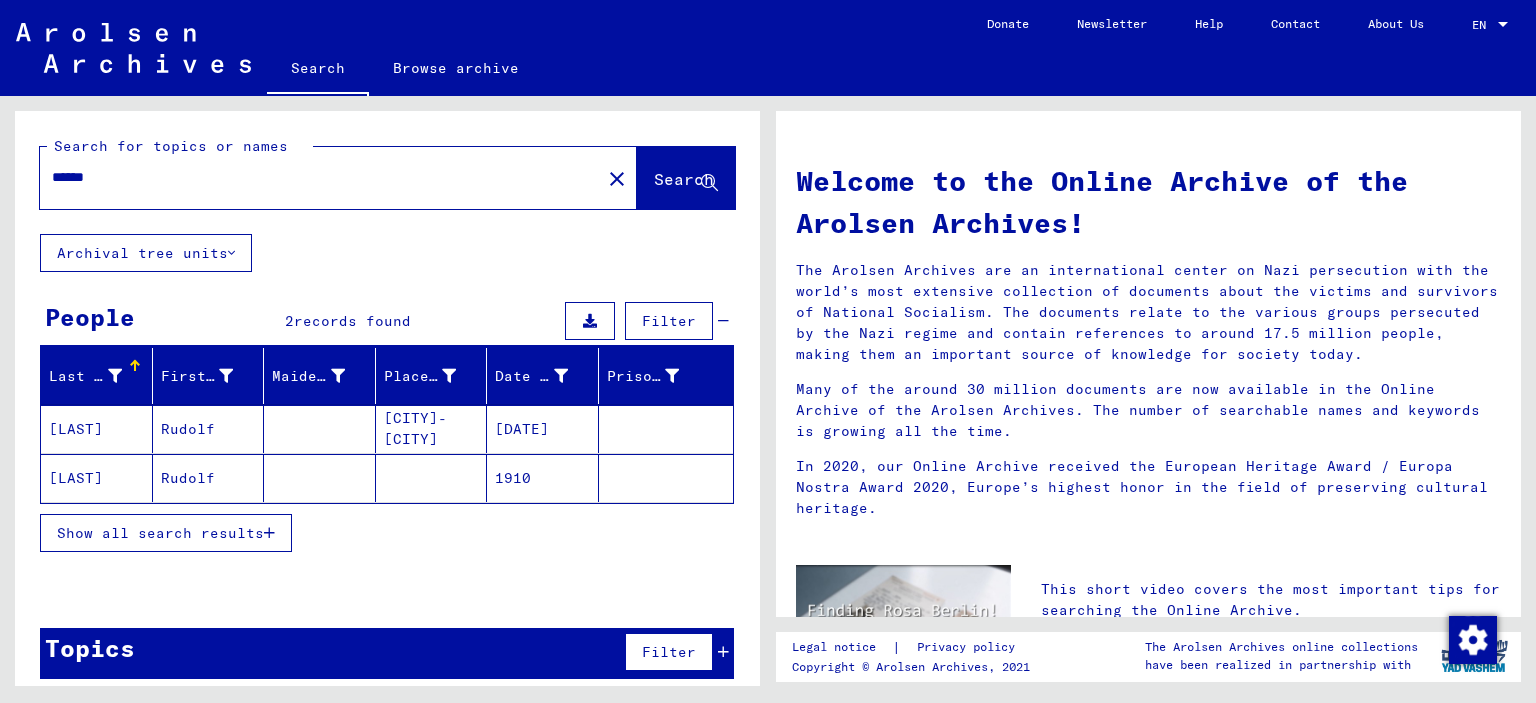 click at bounding box center (320, 478) 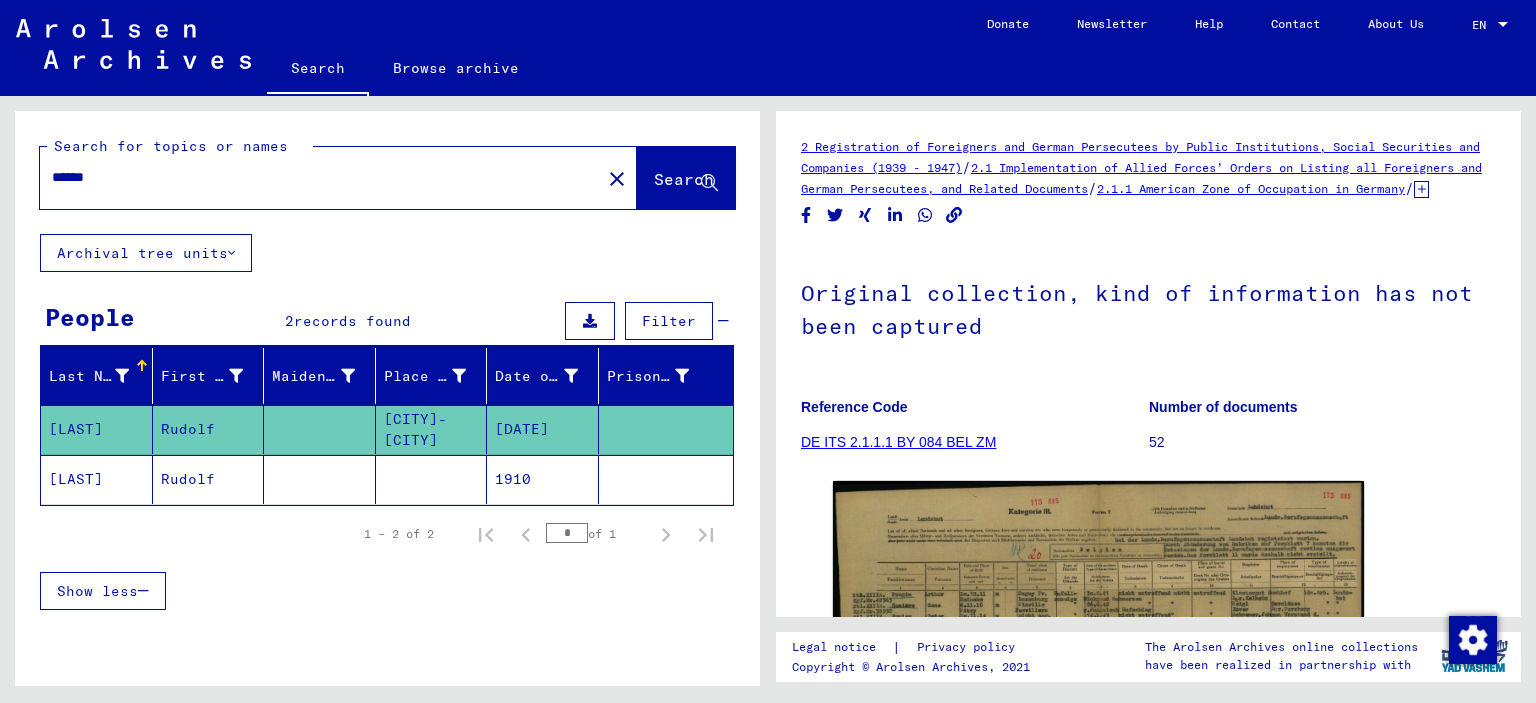 scroll, scrollTop: 0, scrollLeft: 0, axis: both 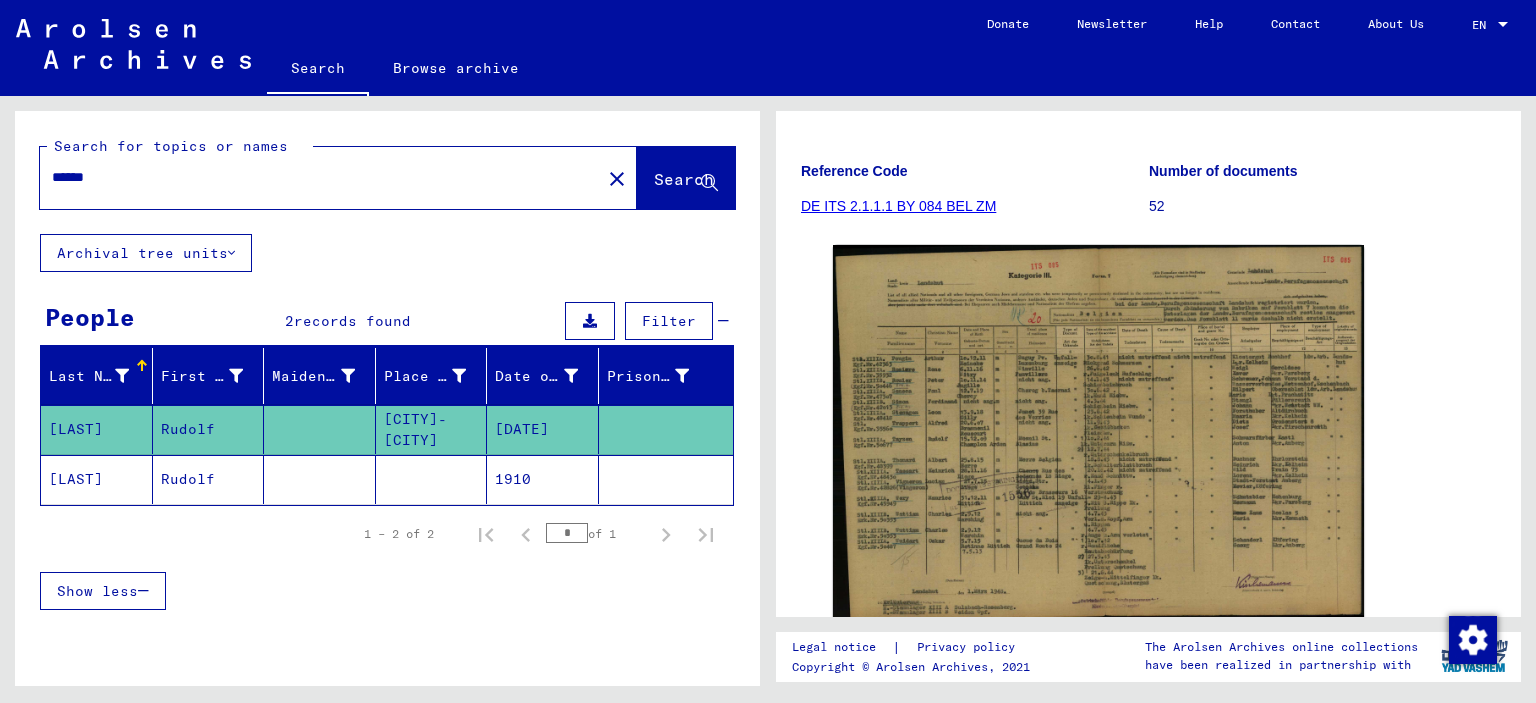 click 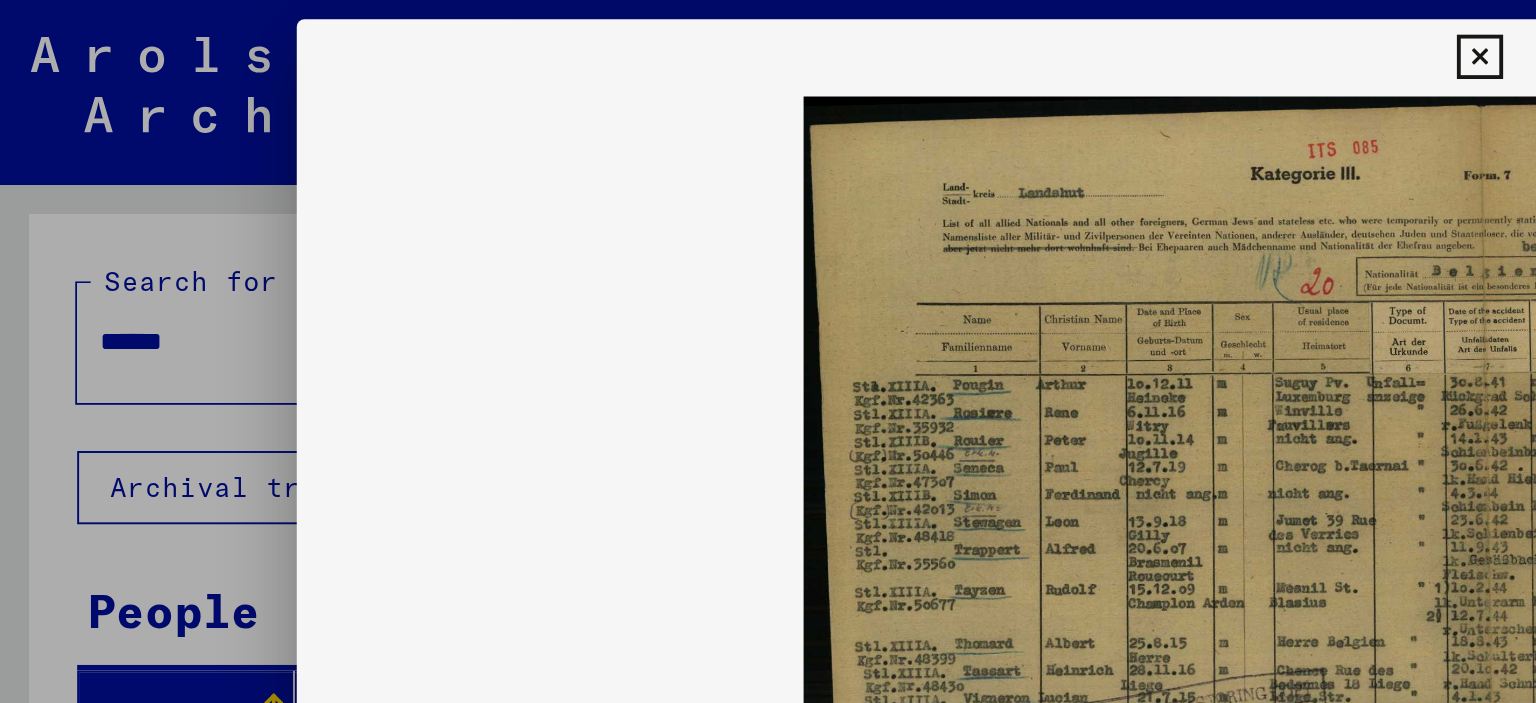 scroll, scrollTop: 0, scrollLeft: 0, axis: both 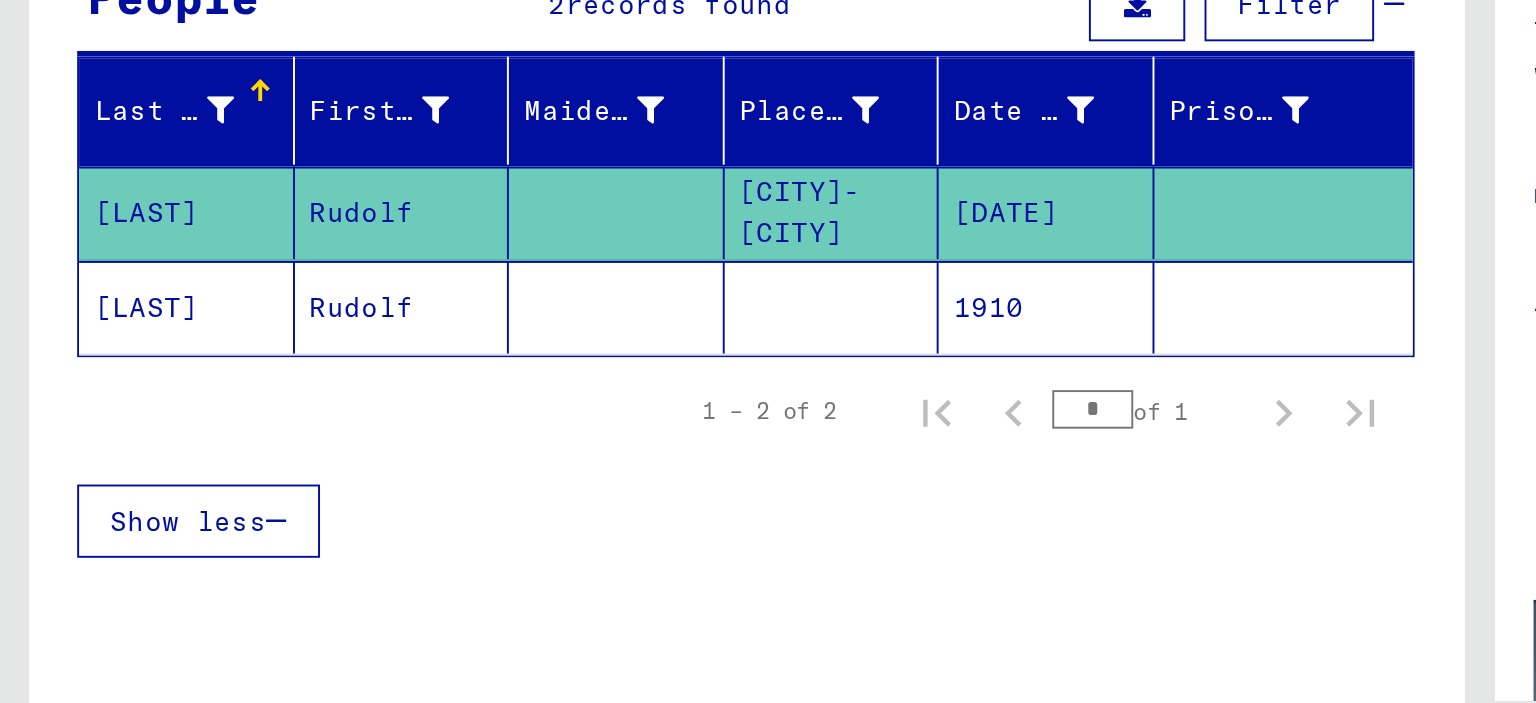 click on "Rudolf" 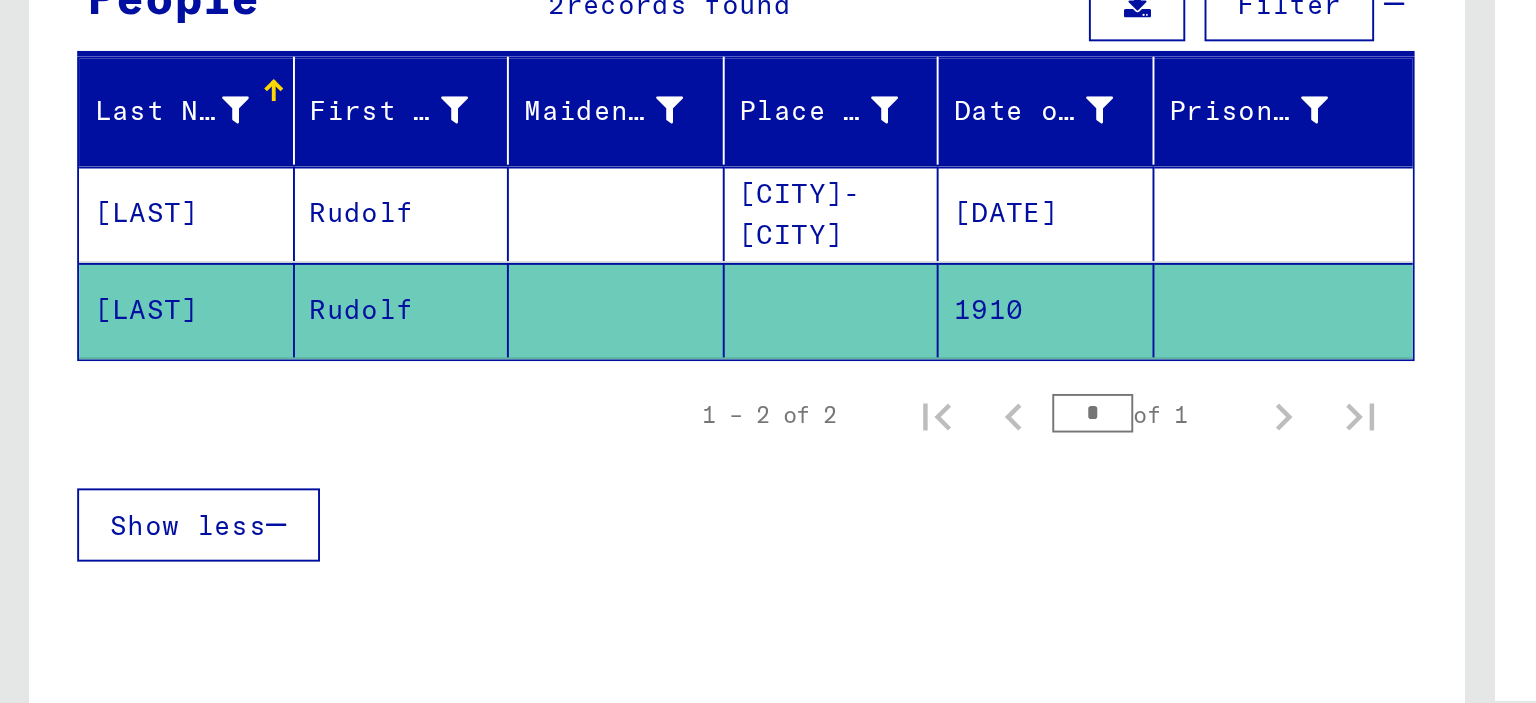 scroll, scrollTop: 0, scrollLeft: 0, axis: both 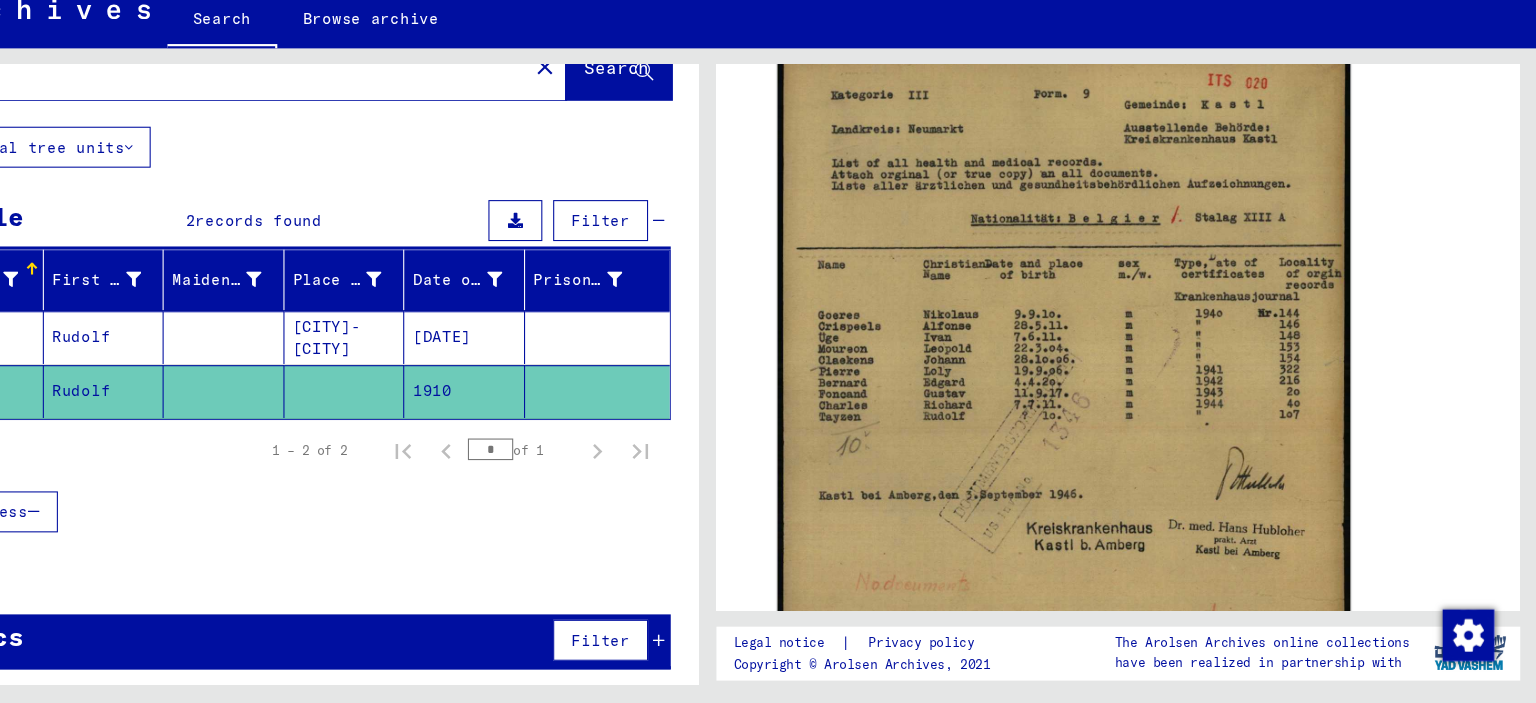click on "DocID: 70137385" 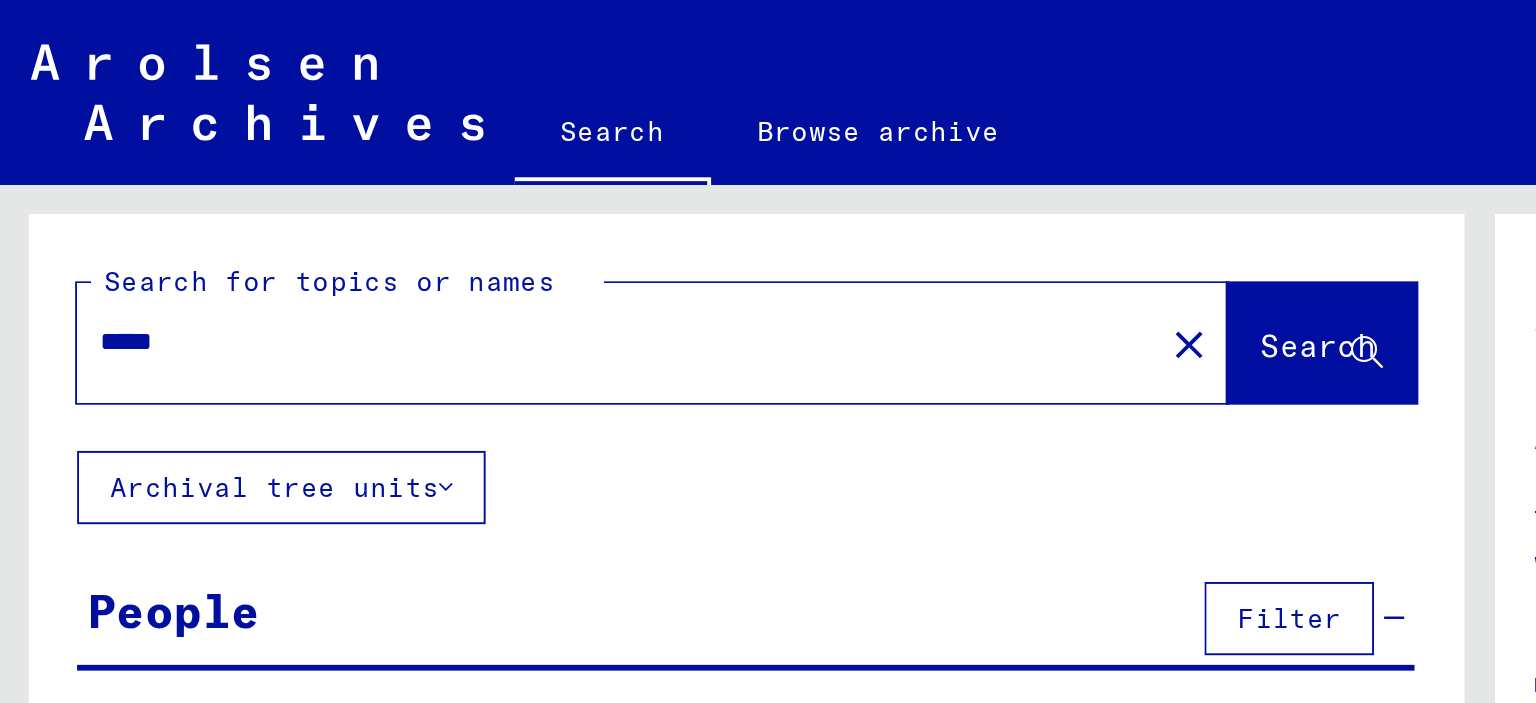 scroll, scrollTop: 0, scrollLeft: 0, axis: both 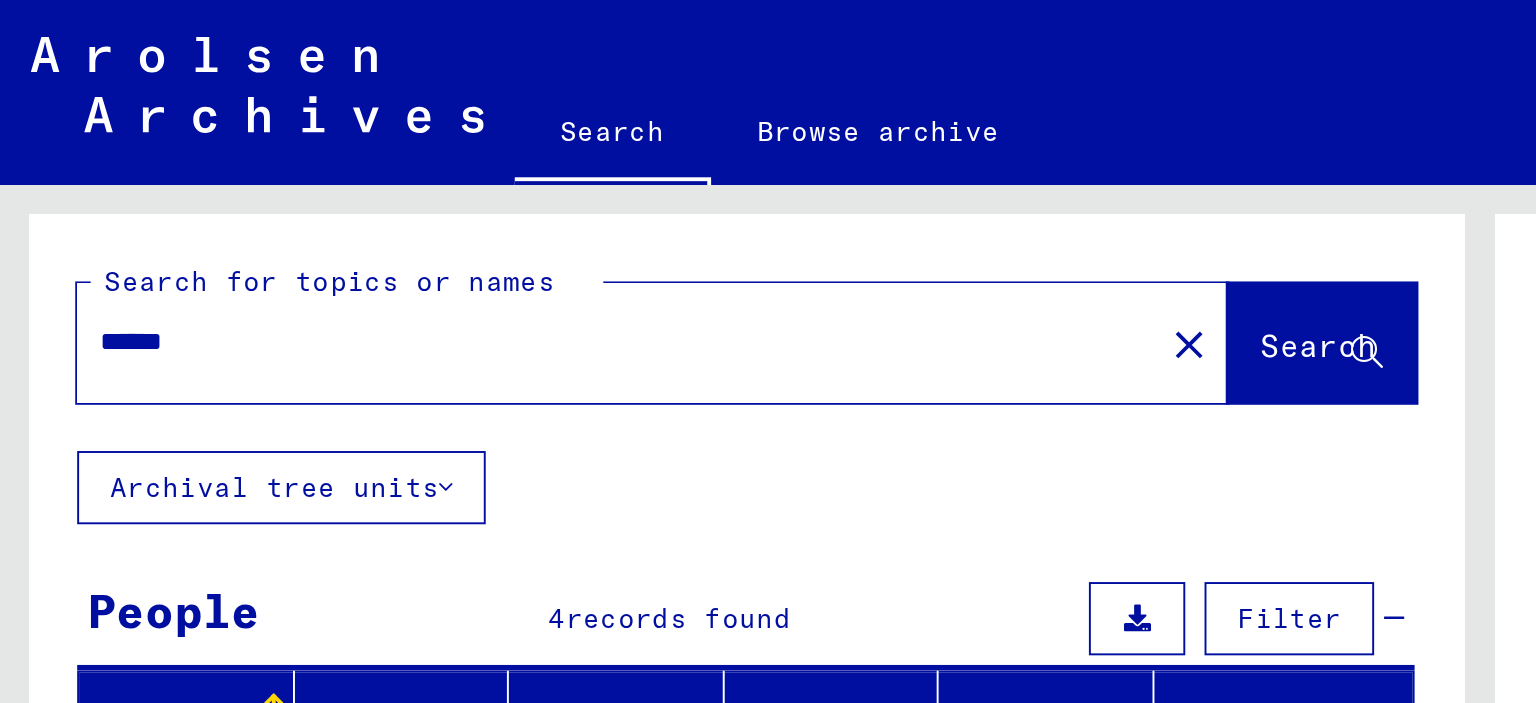 click on "******" at bounding box center (320, 177) 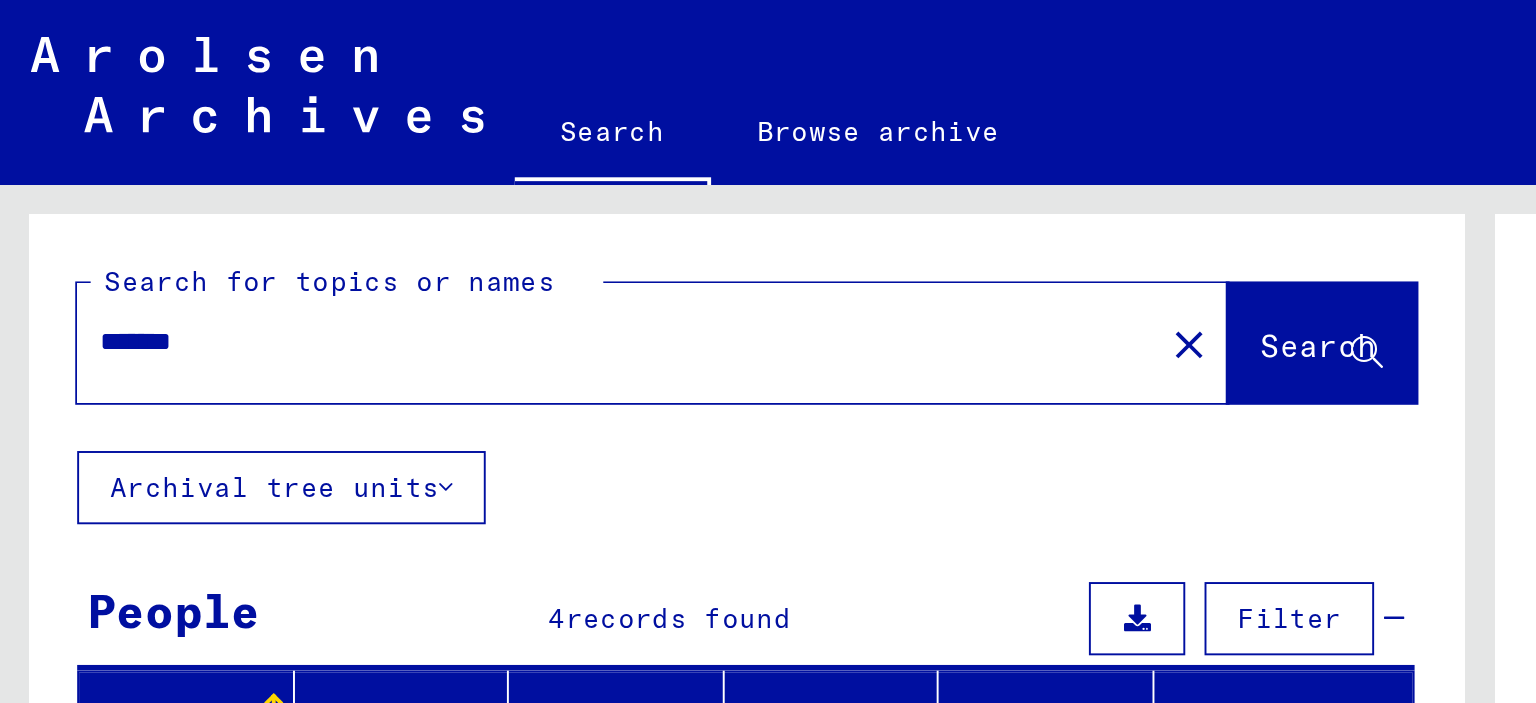 type on "*******" 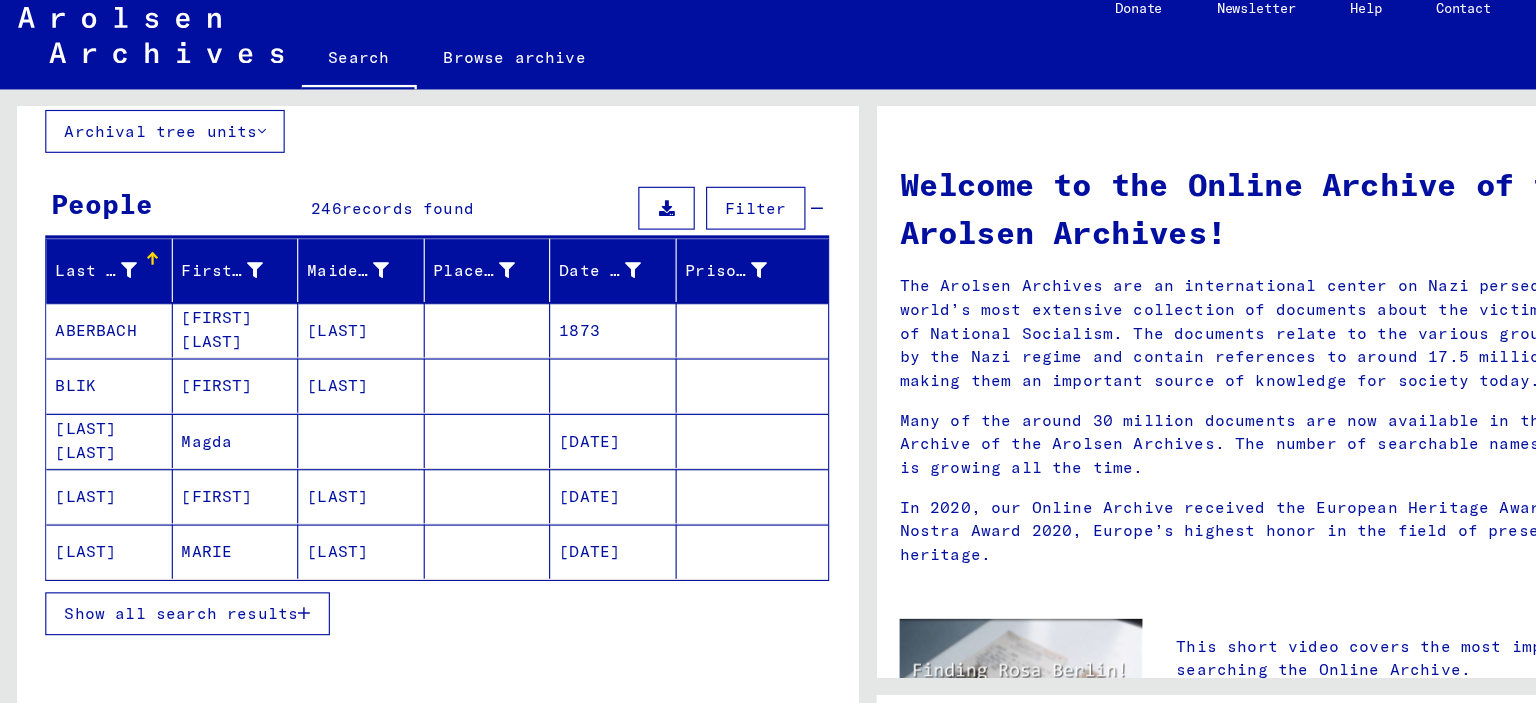 scroll, scrollTop: 119, scrollLeft: 0, axis: vertical 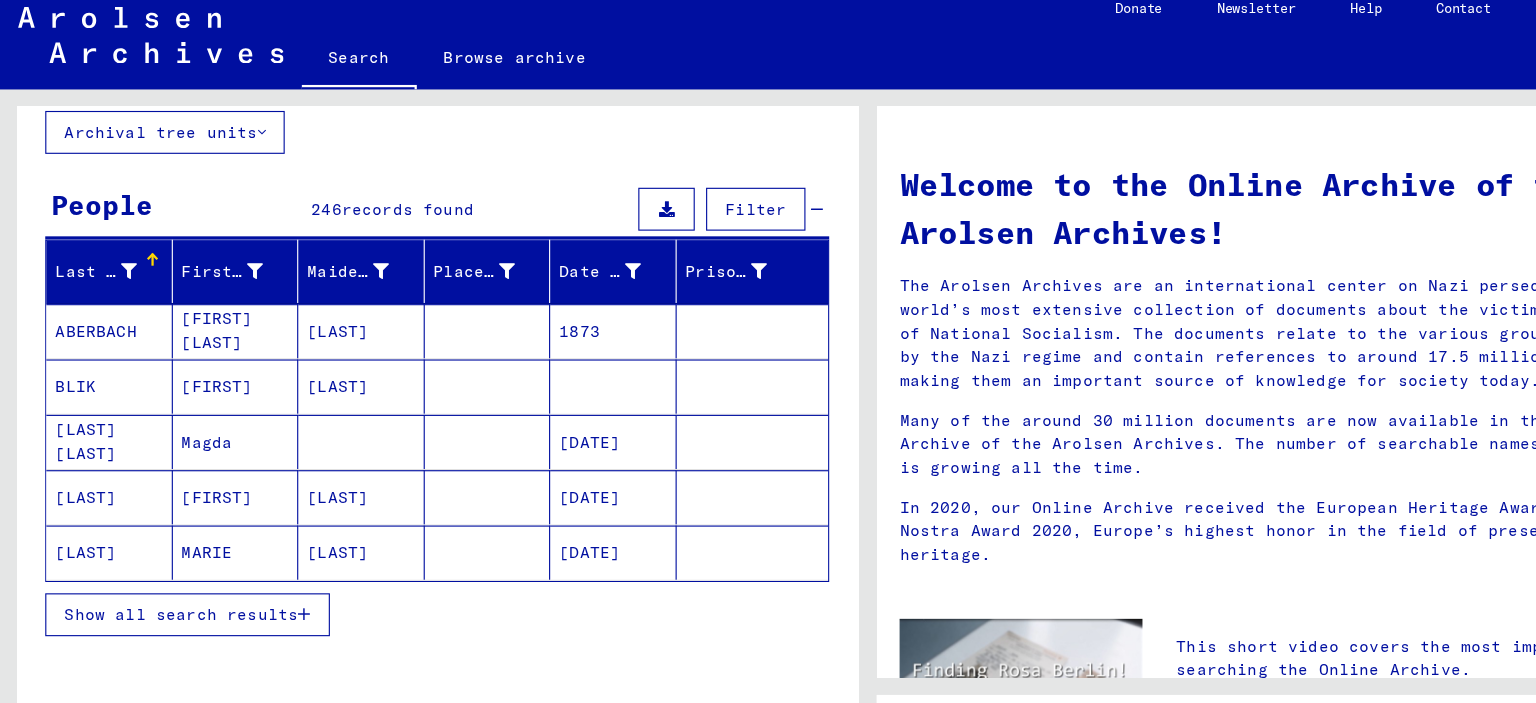 click on "[LAST]" 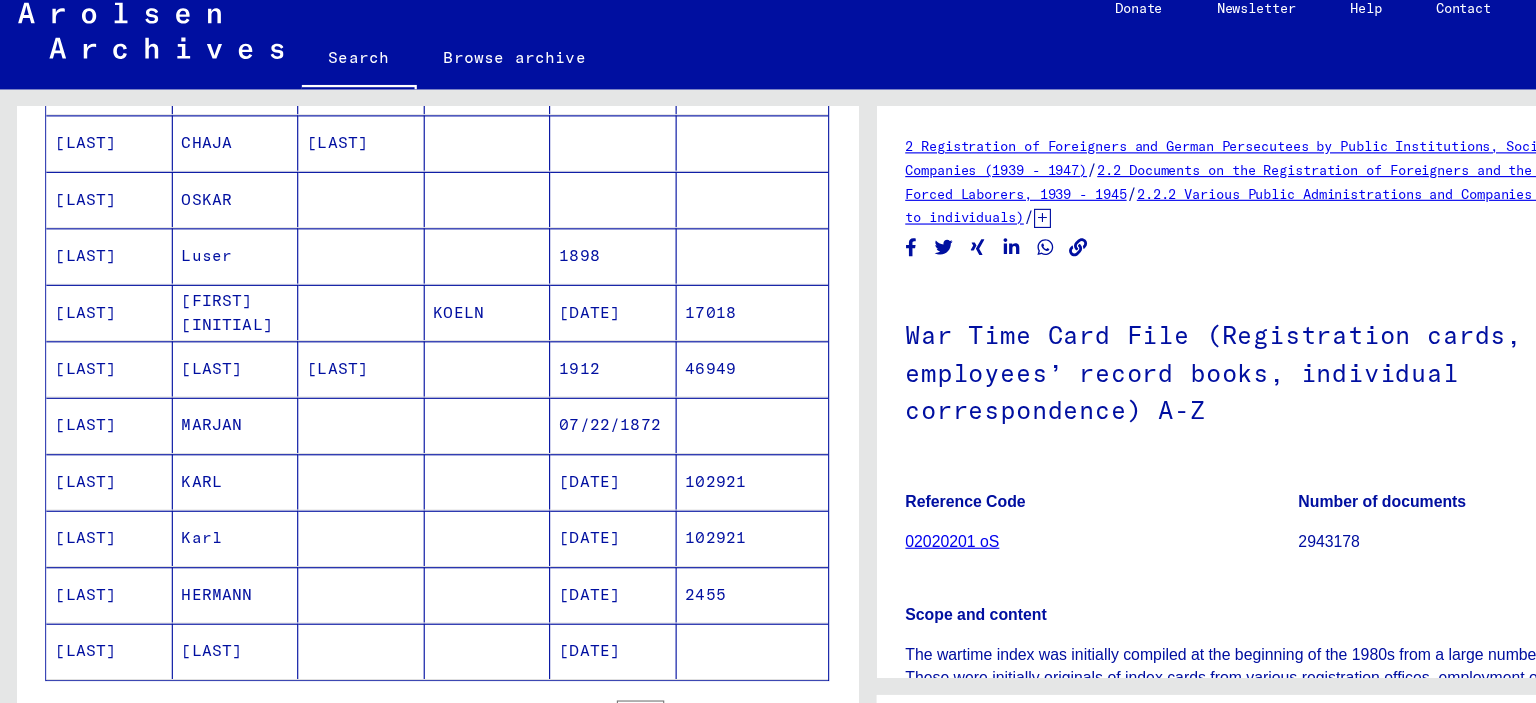 scroll, scrollTop: 1094, scrollLeft: 0, axis: vertical 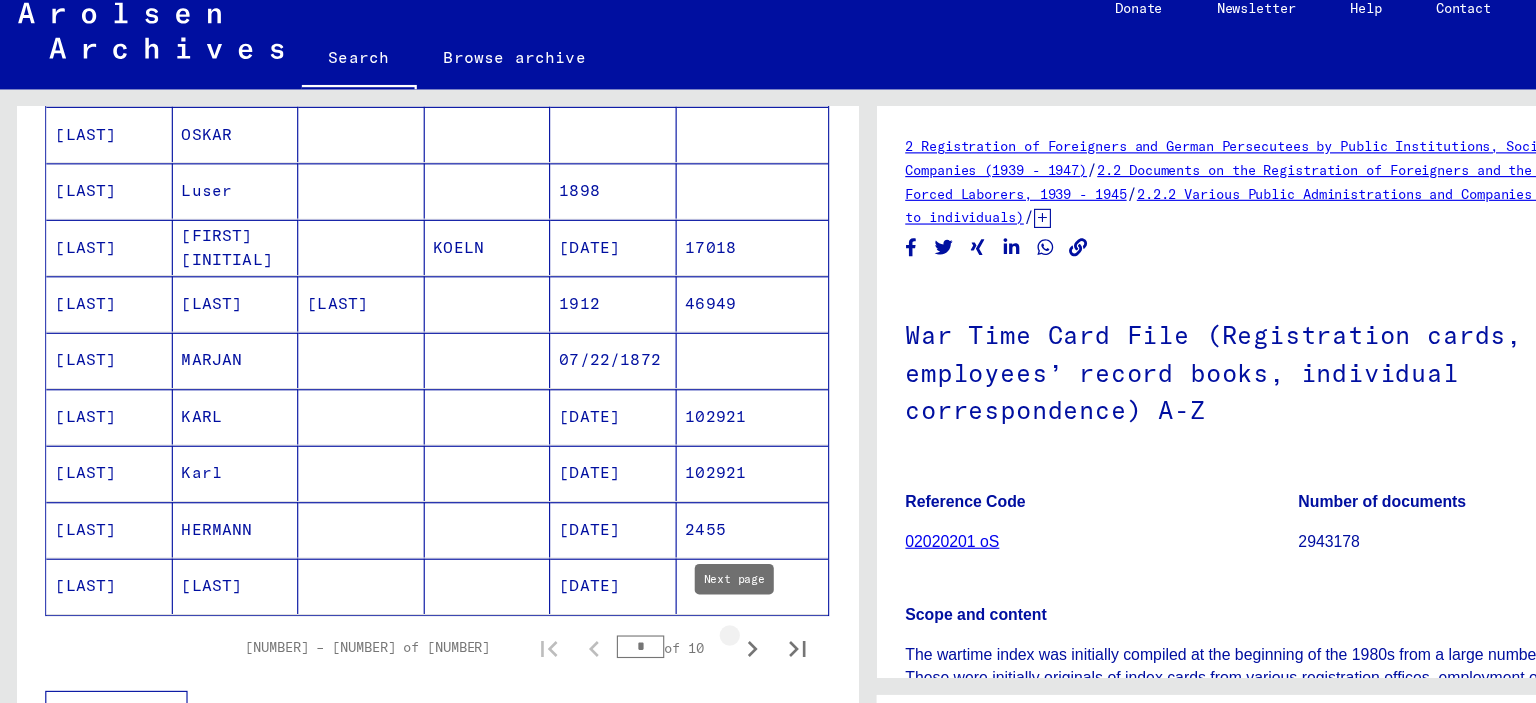 click 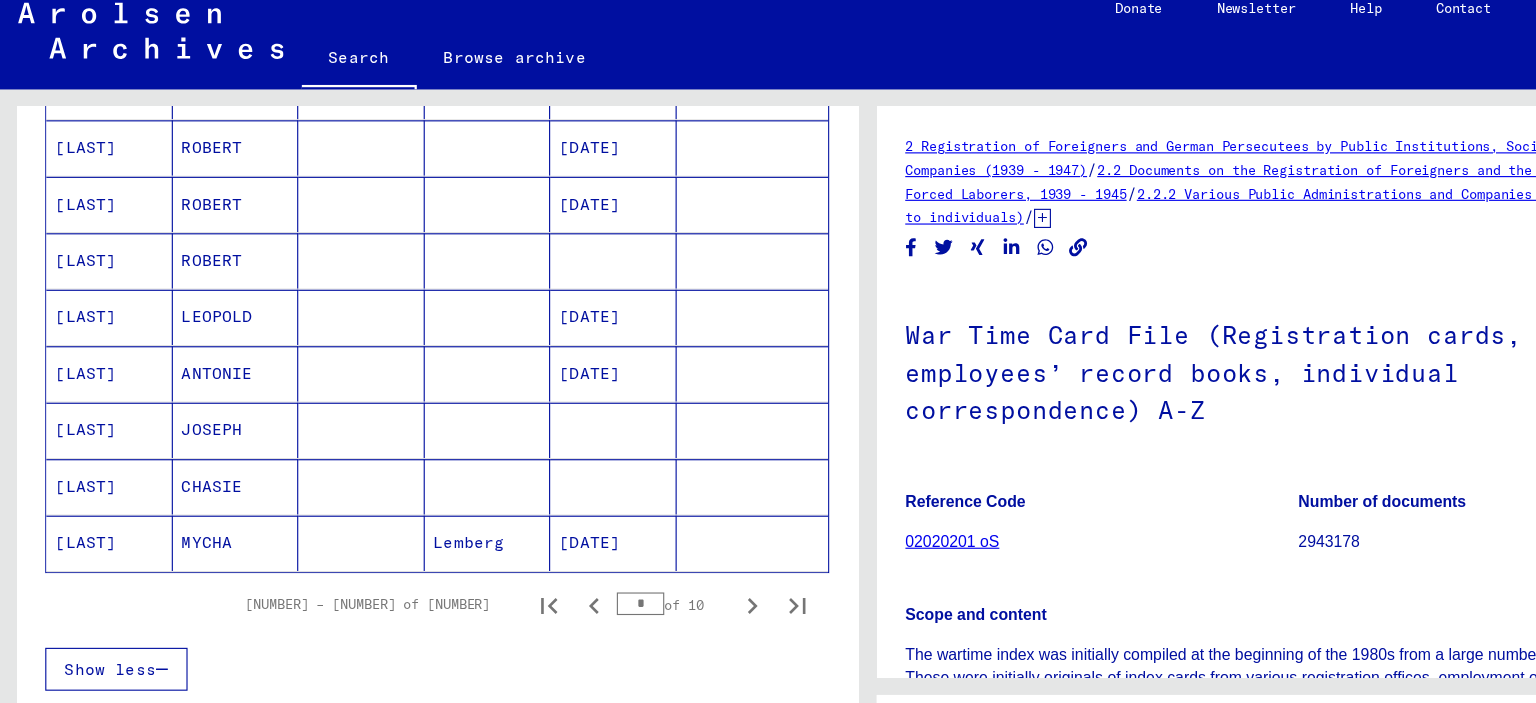 scroll, scrollTop: 1146, scrollLeft: 0, axis: vertical 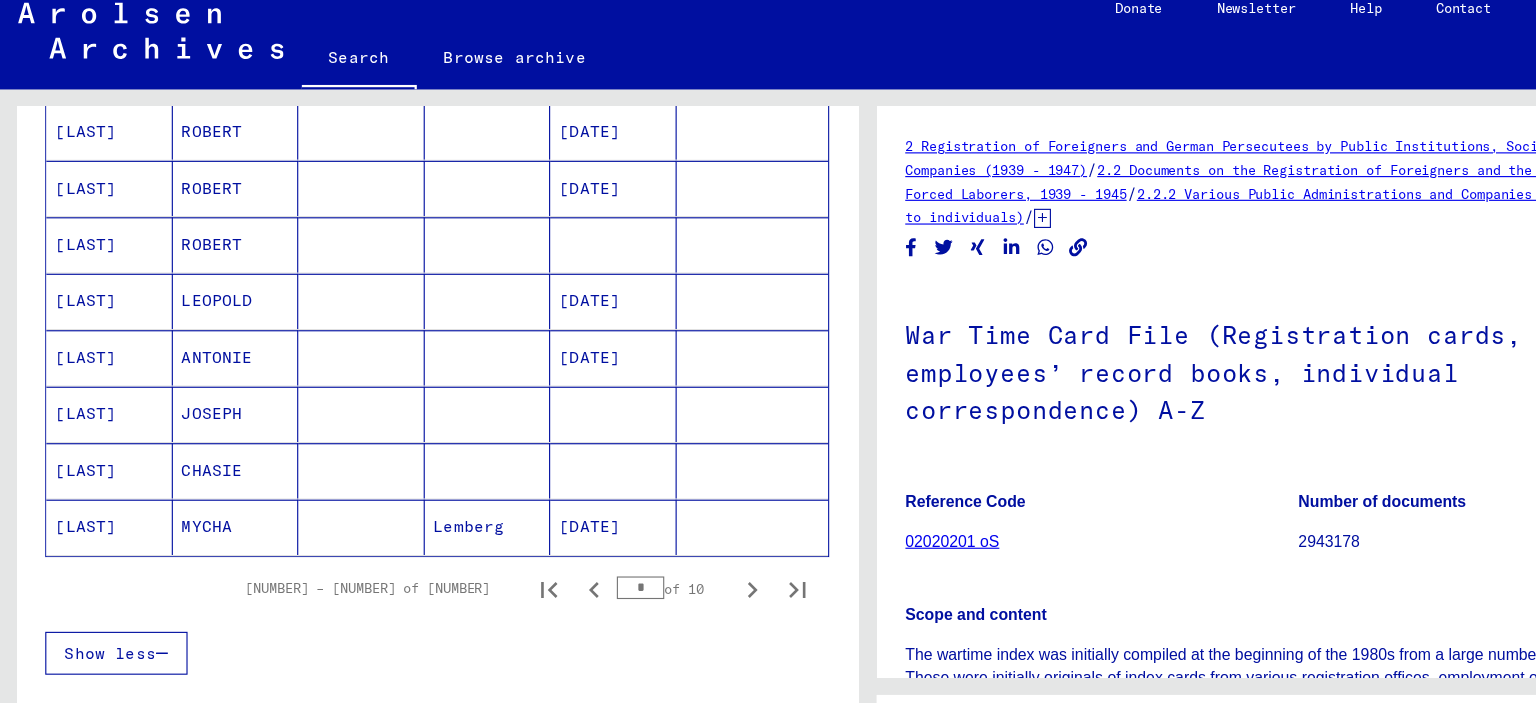 click on "JOSEPH" at bounding box center (209, 433) 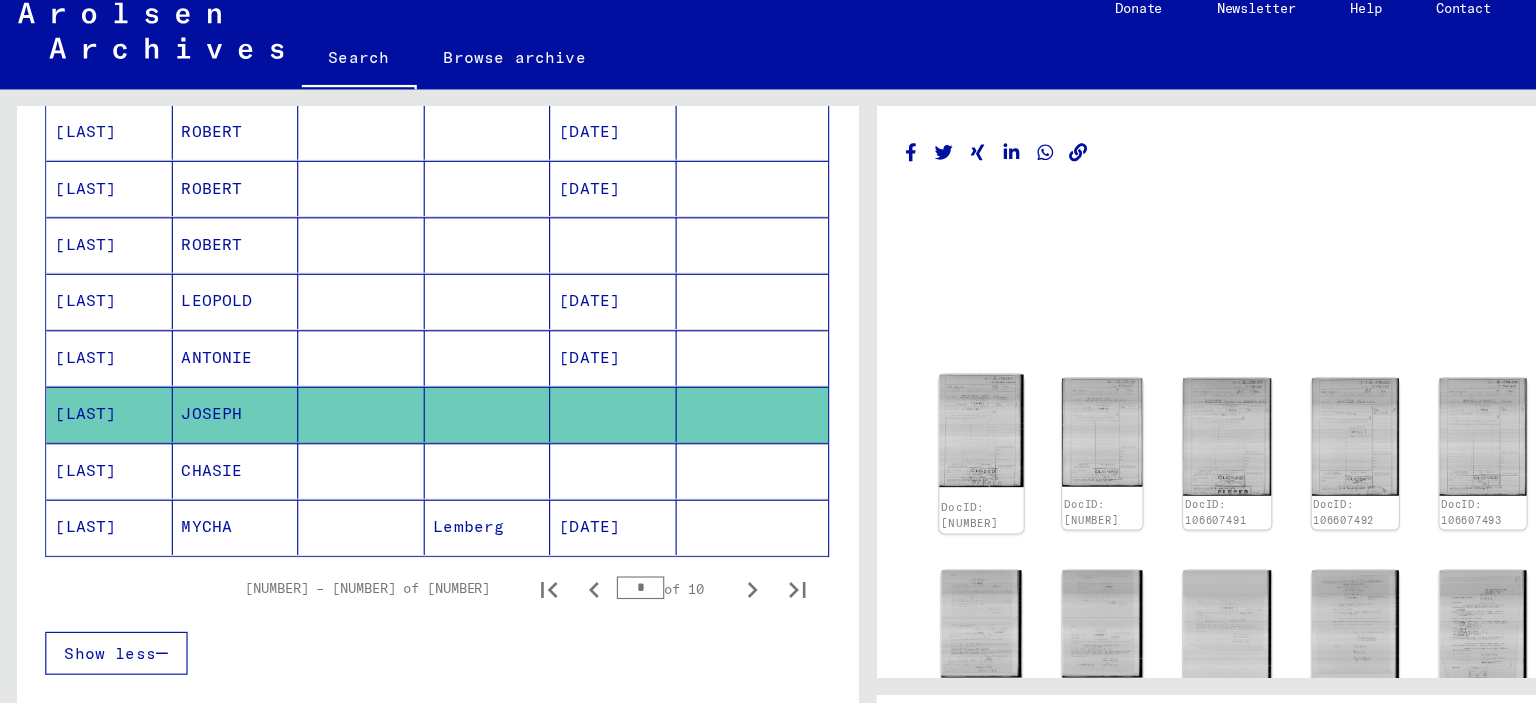 click 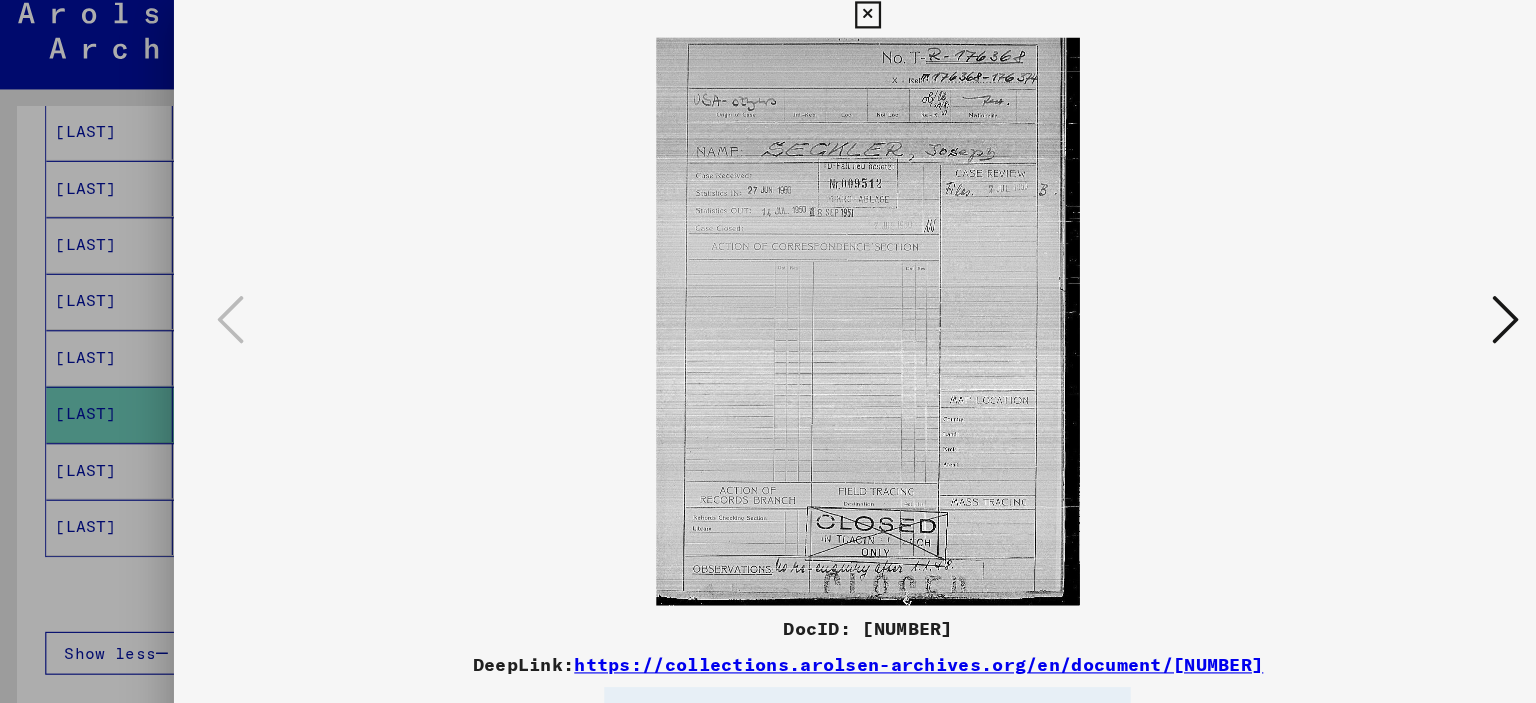 click at bounding box center [768, 301] 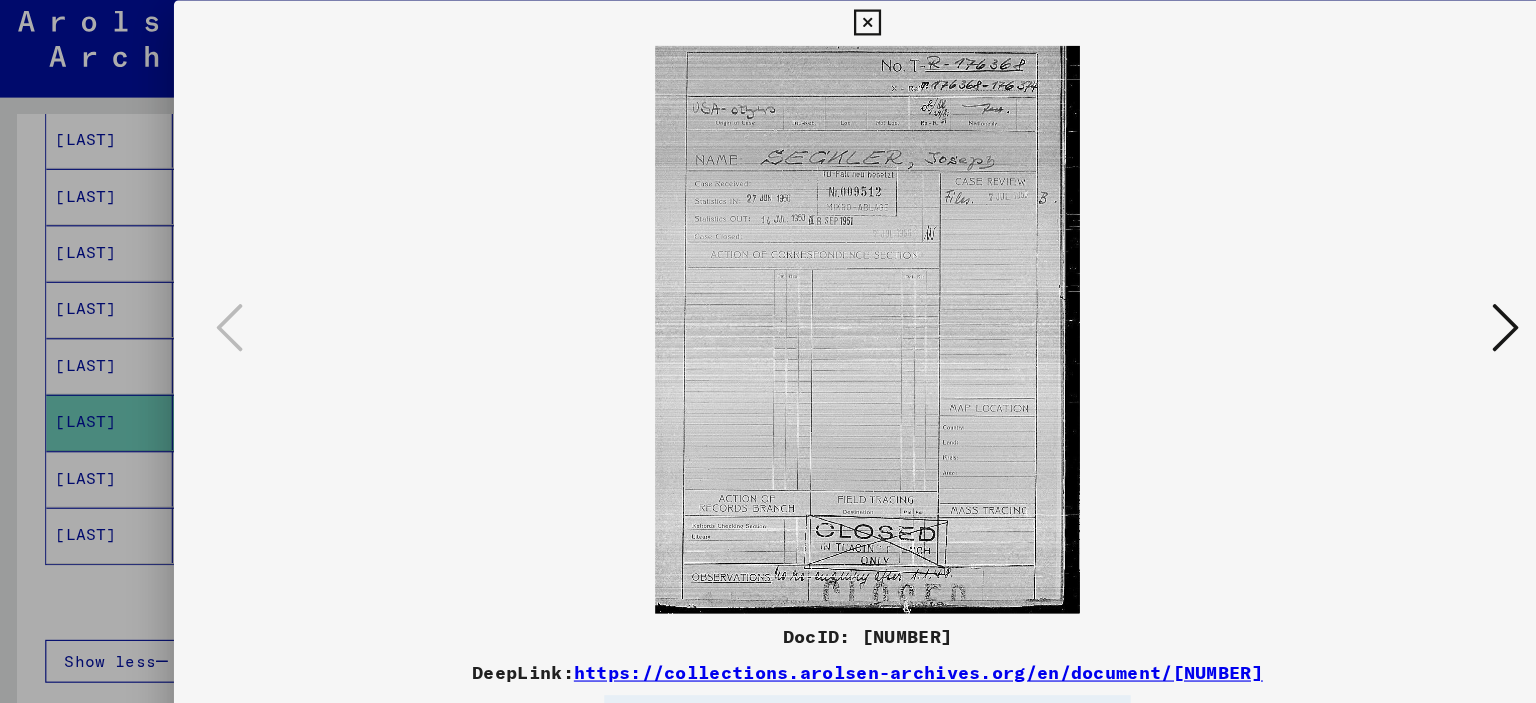 click at bounding box center [1332, 300] 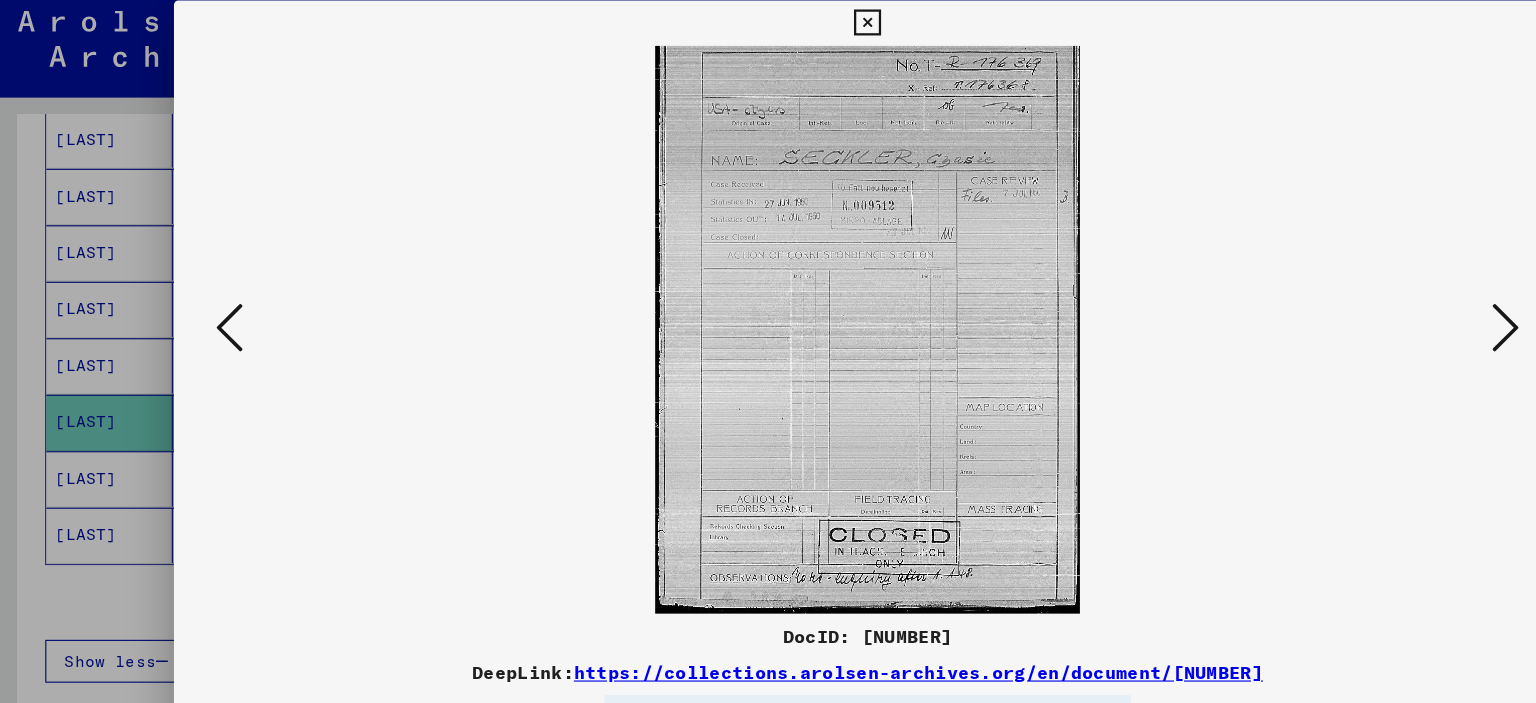 click at bounding box center (1332, 300) 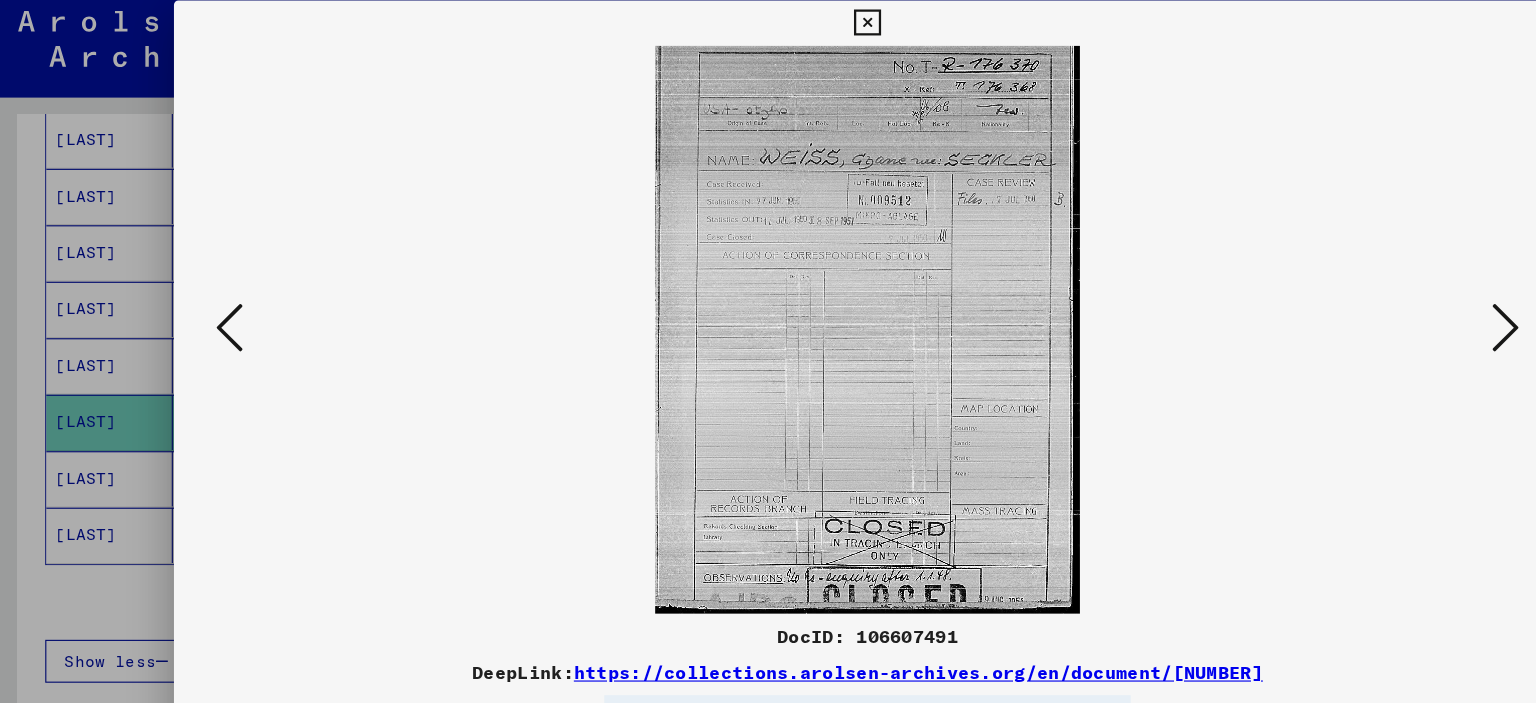 click at bounding box center [1332, 300] 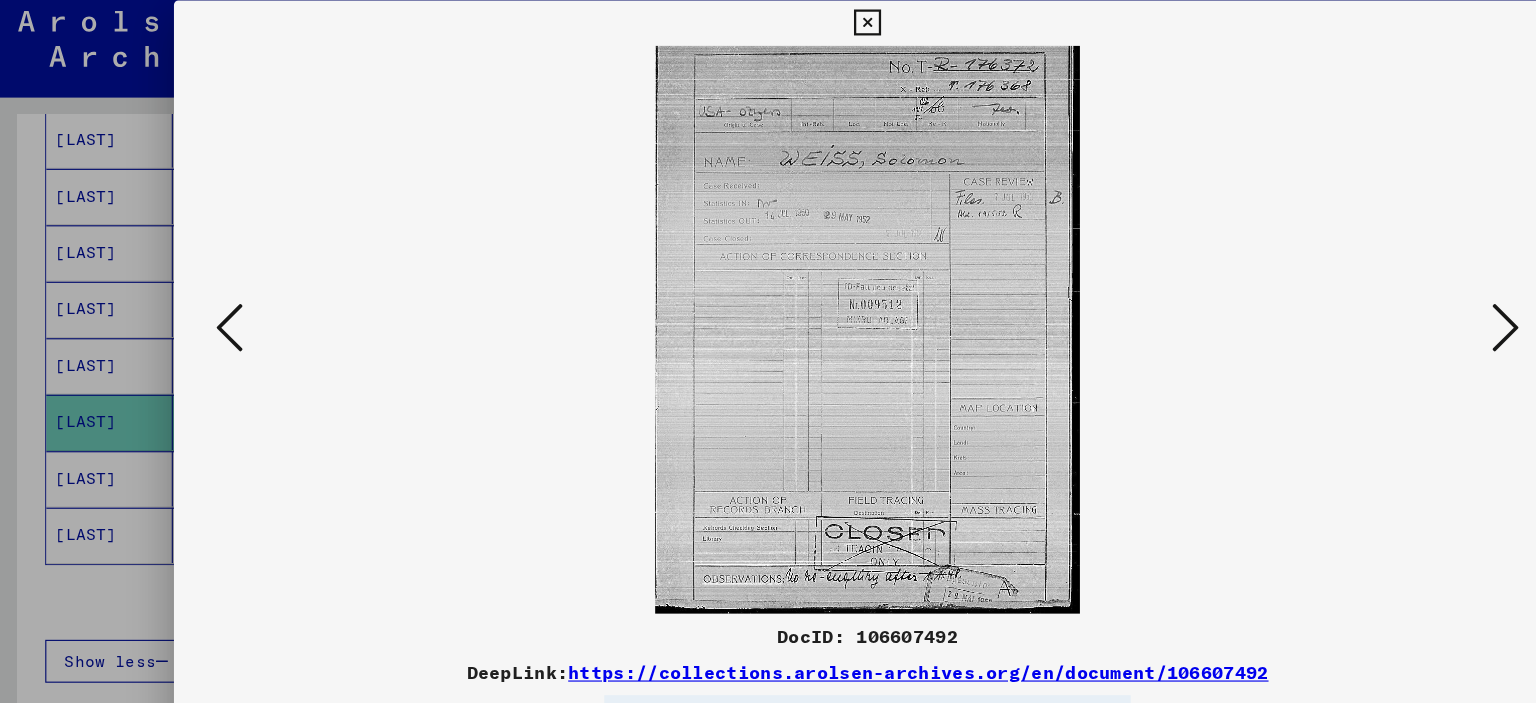 click at bounding box center [1332, 300] 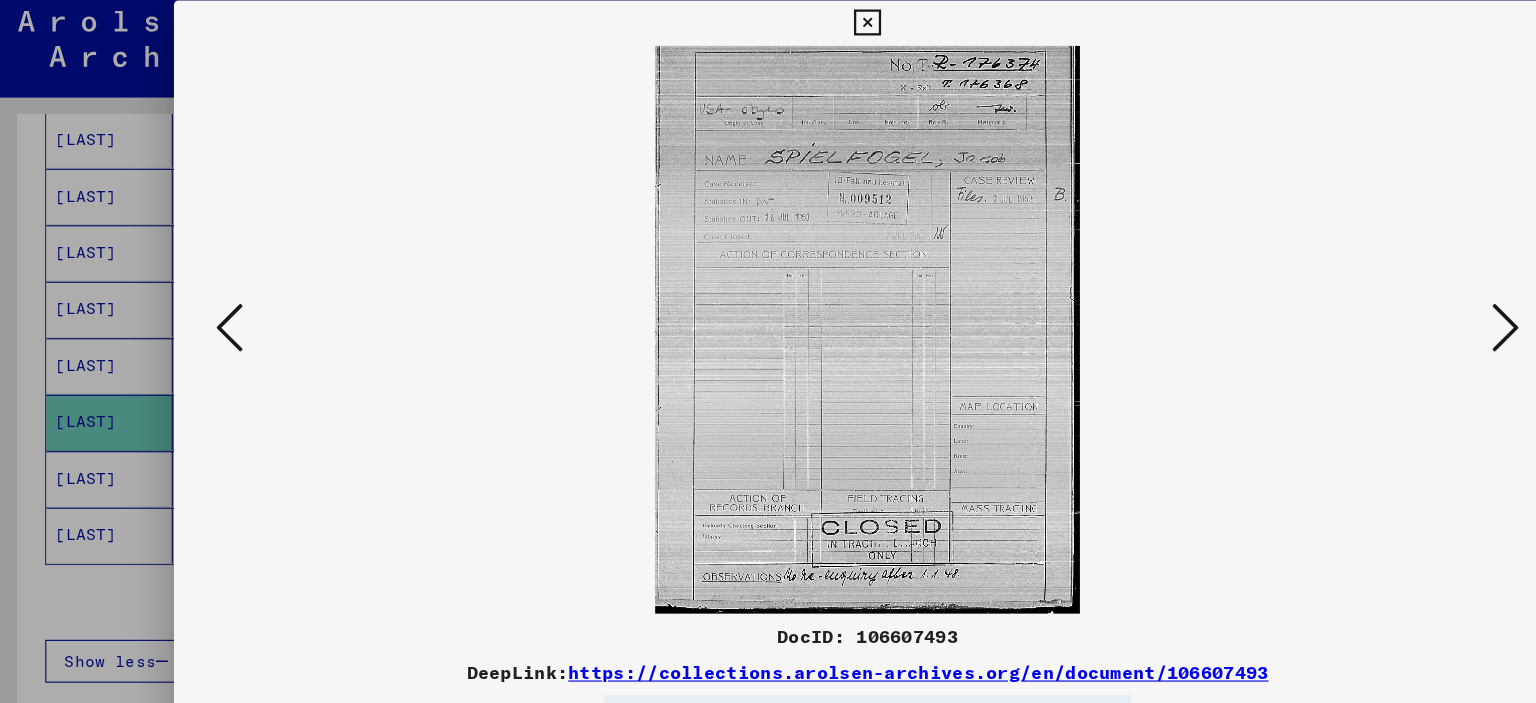 click at bounding box center (767, 30) 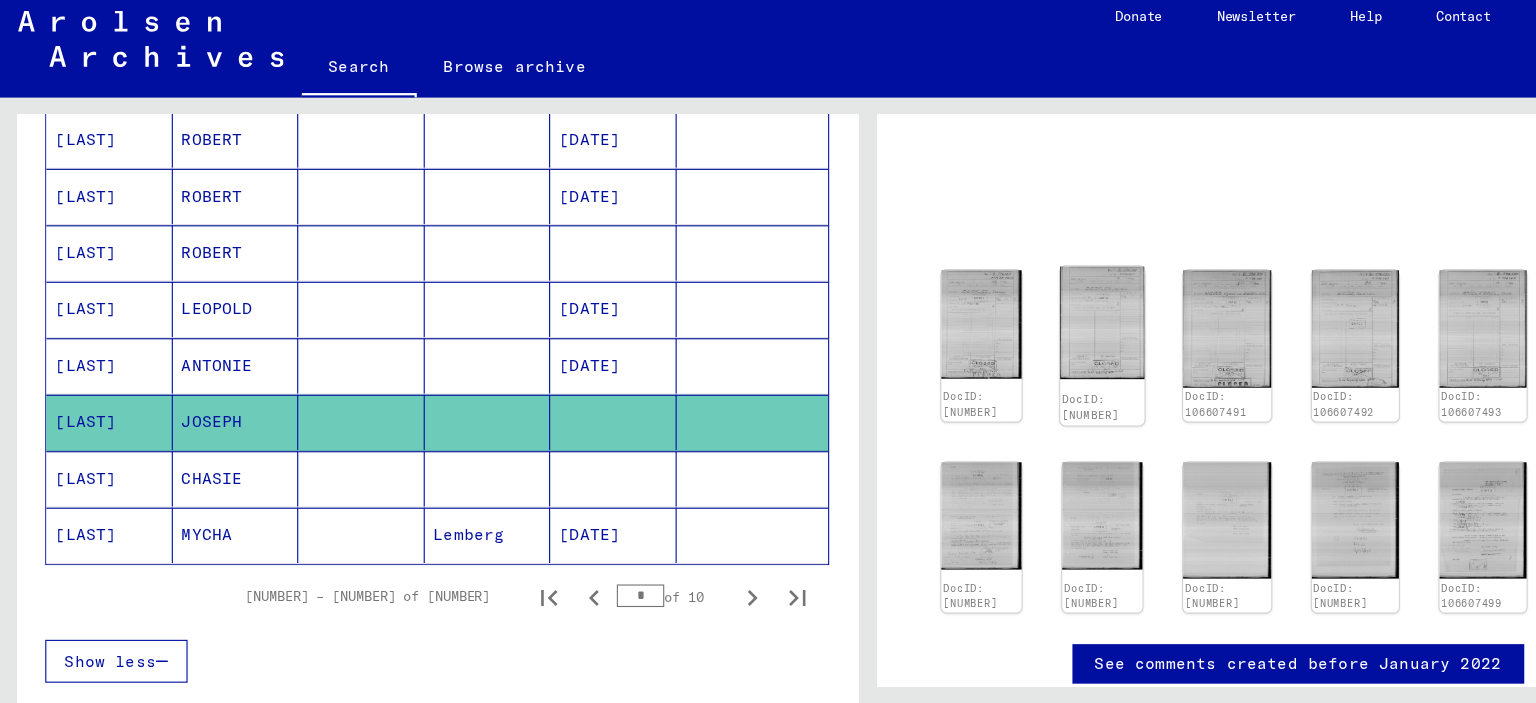 scroll, scrollTop: 102, scrollLeft: 0, axis: vertical 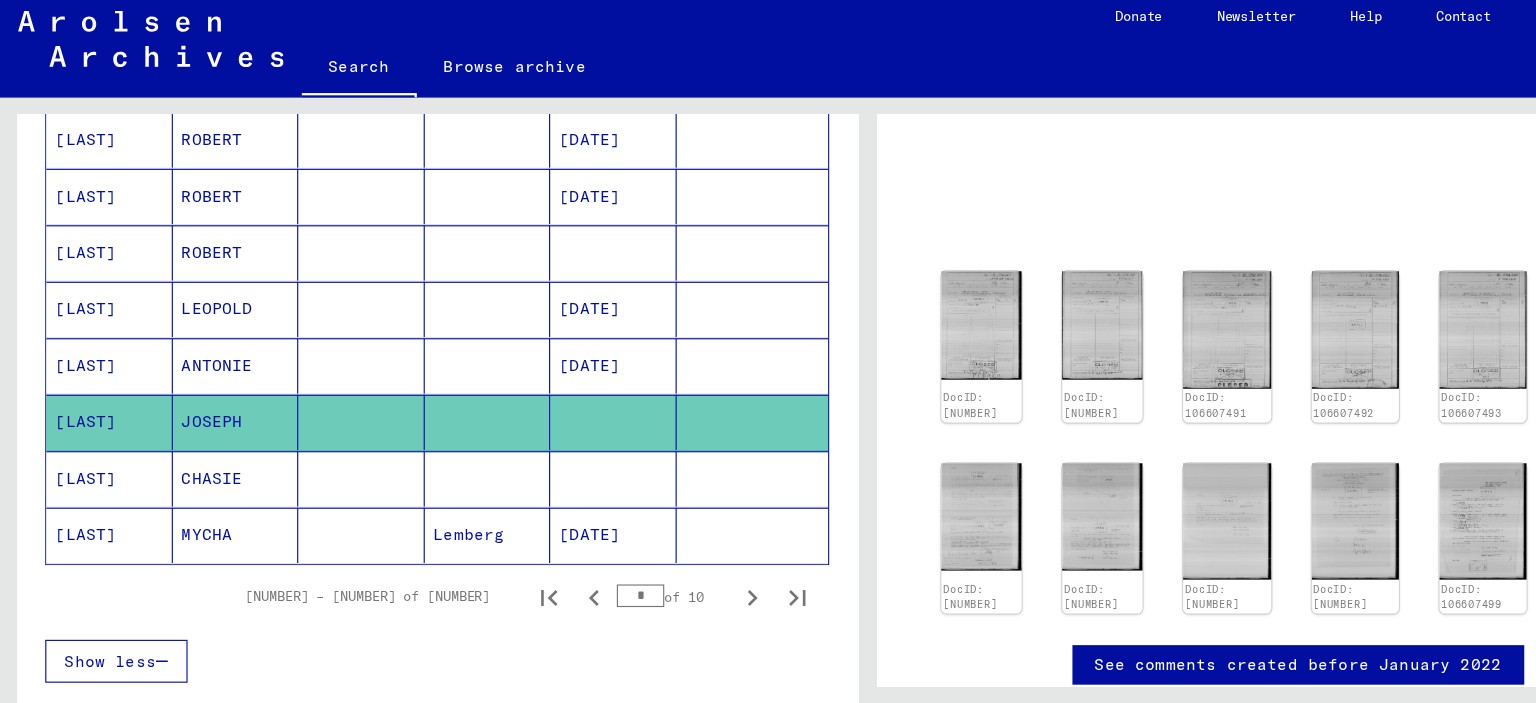 click on "MYCHA" 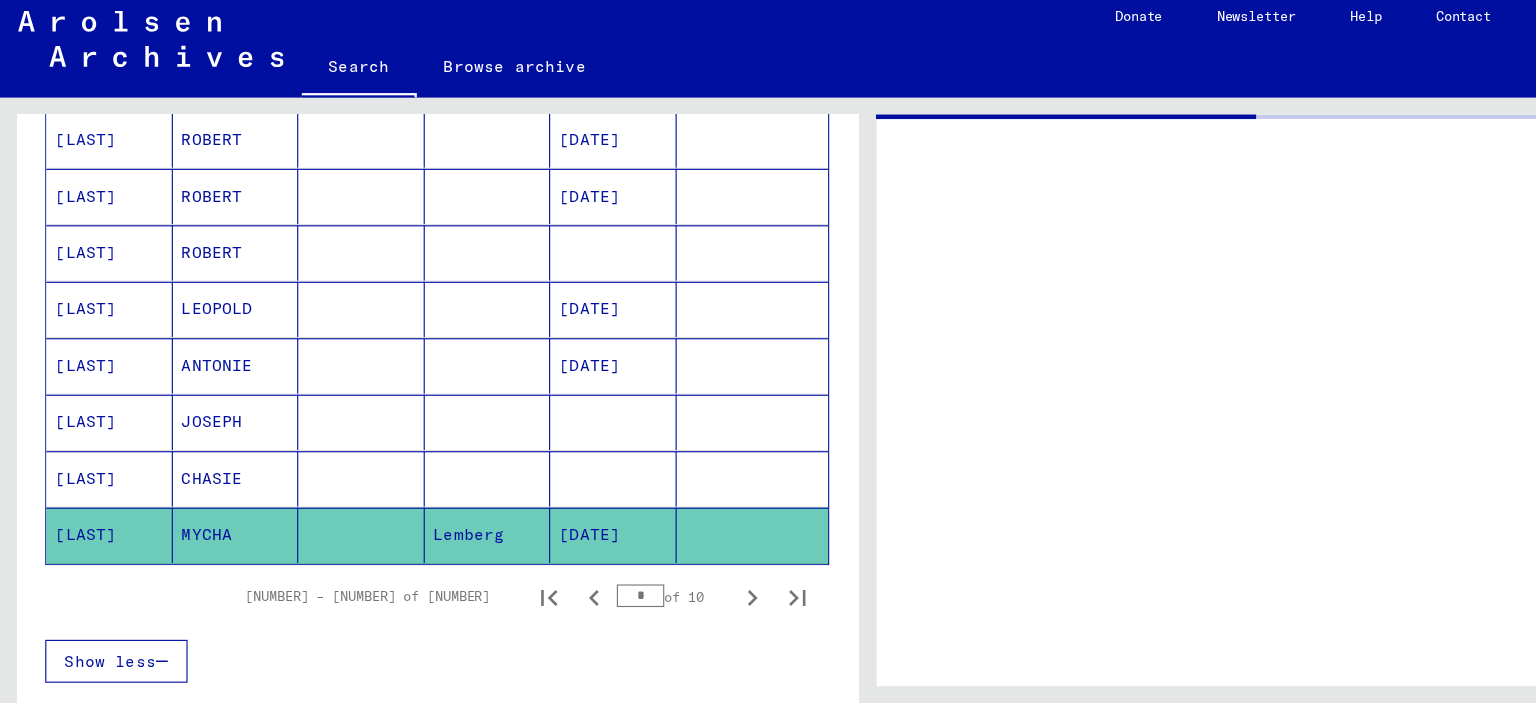 scroll, scrollTop: 0, scrollLeft: 0, axis: both 